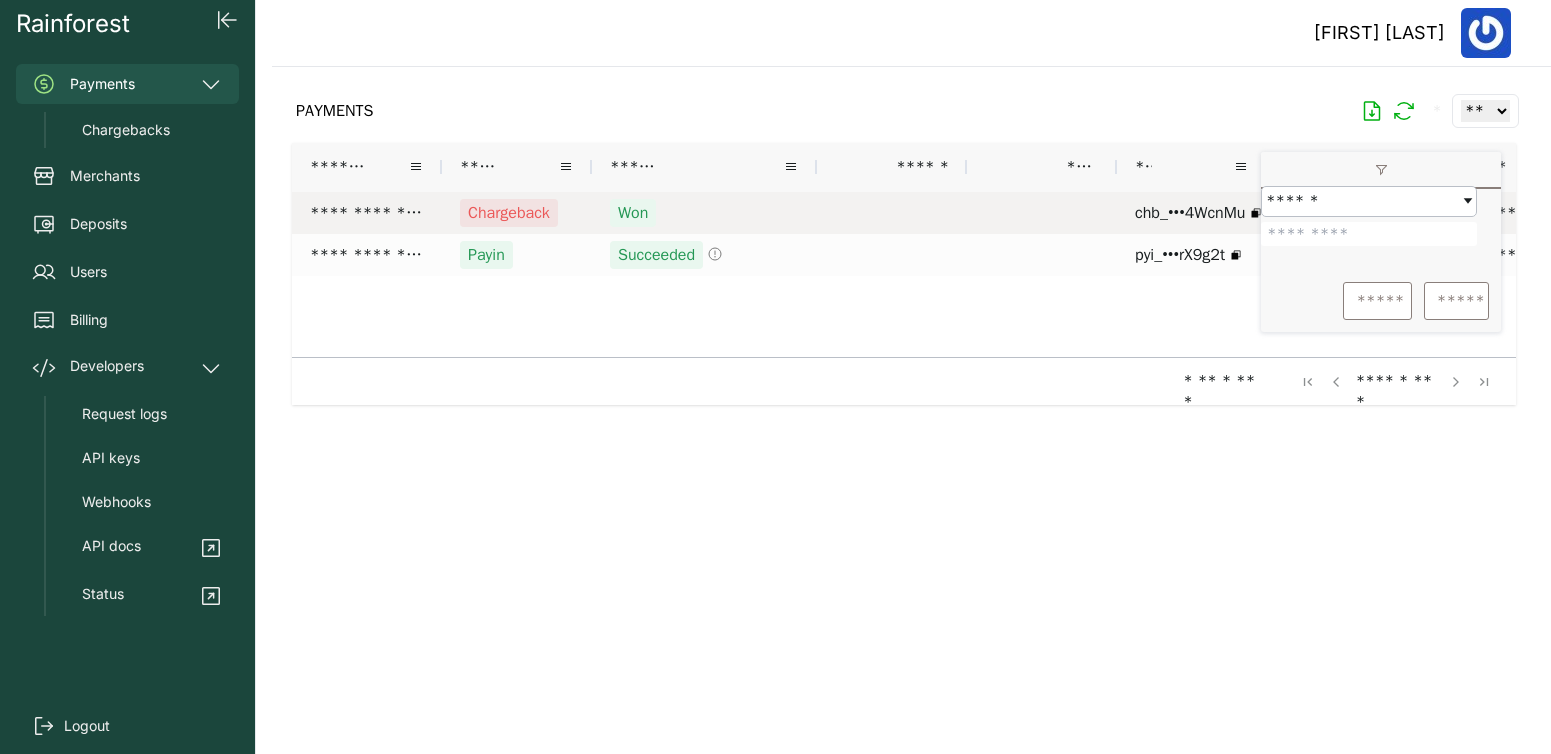 scroll, scrollTop: 0, scrollLeft: 0, axis: both 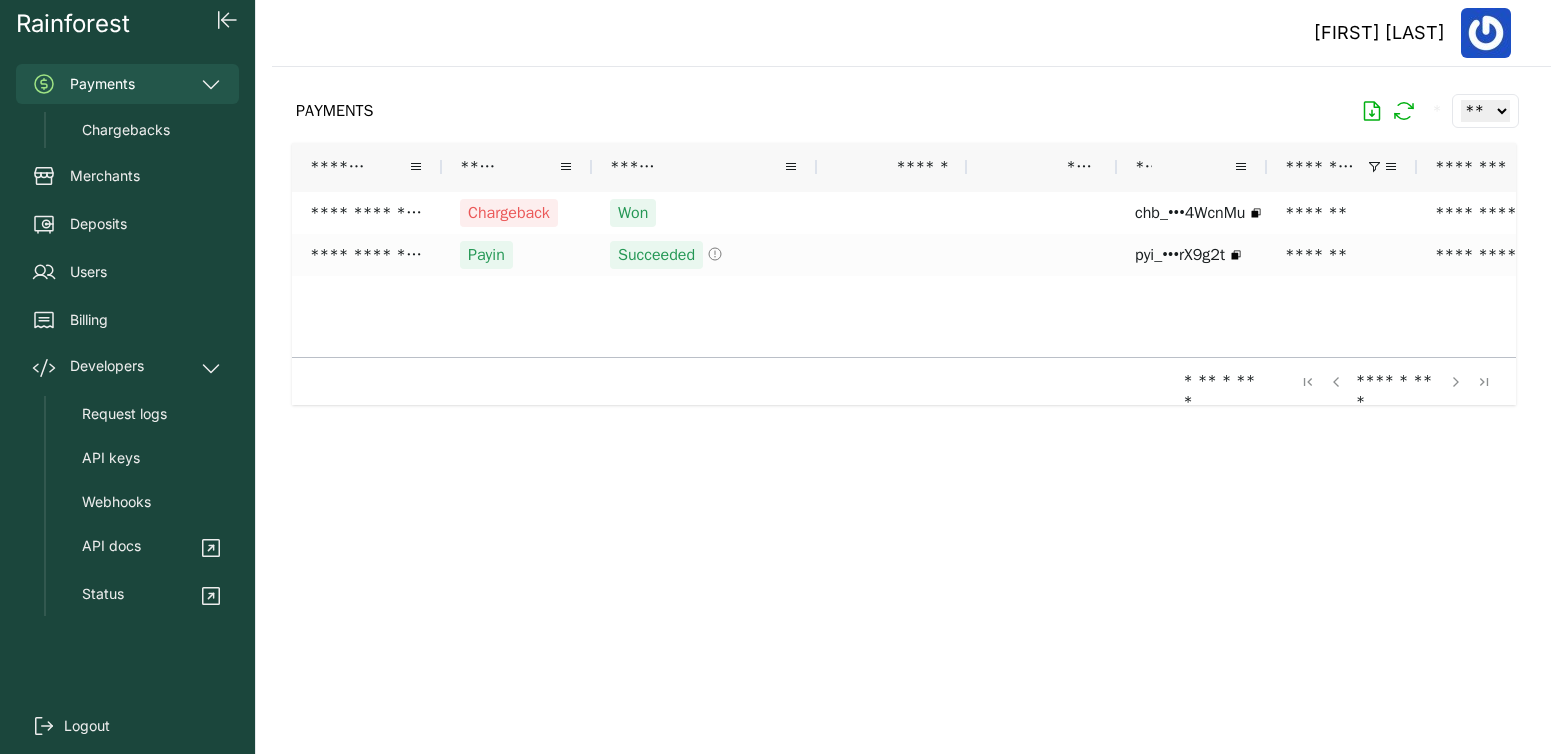click at bounding box center (904, 394) 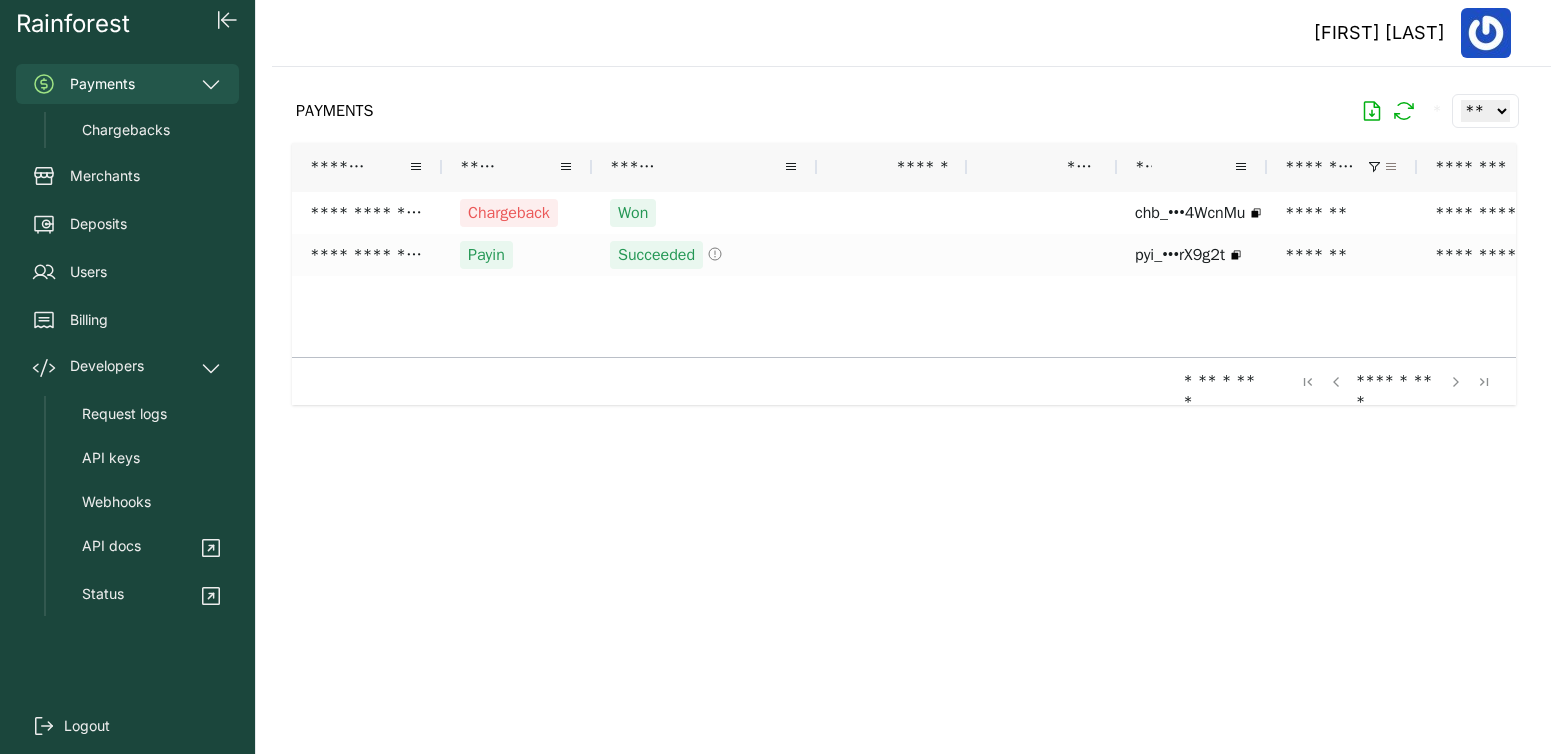 click at bounding box center [1391, 167] 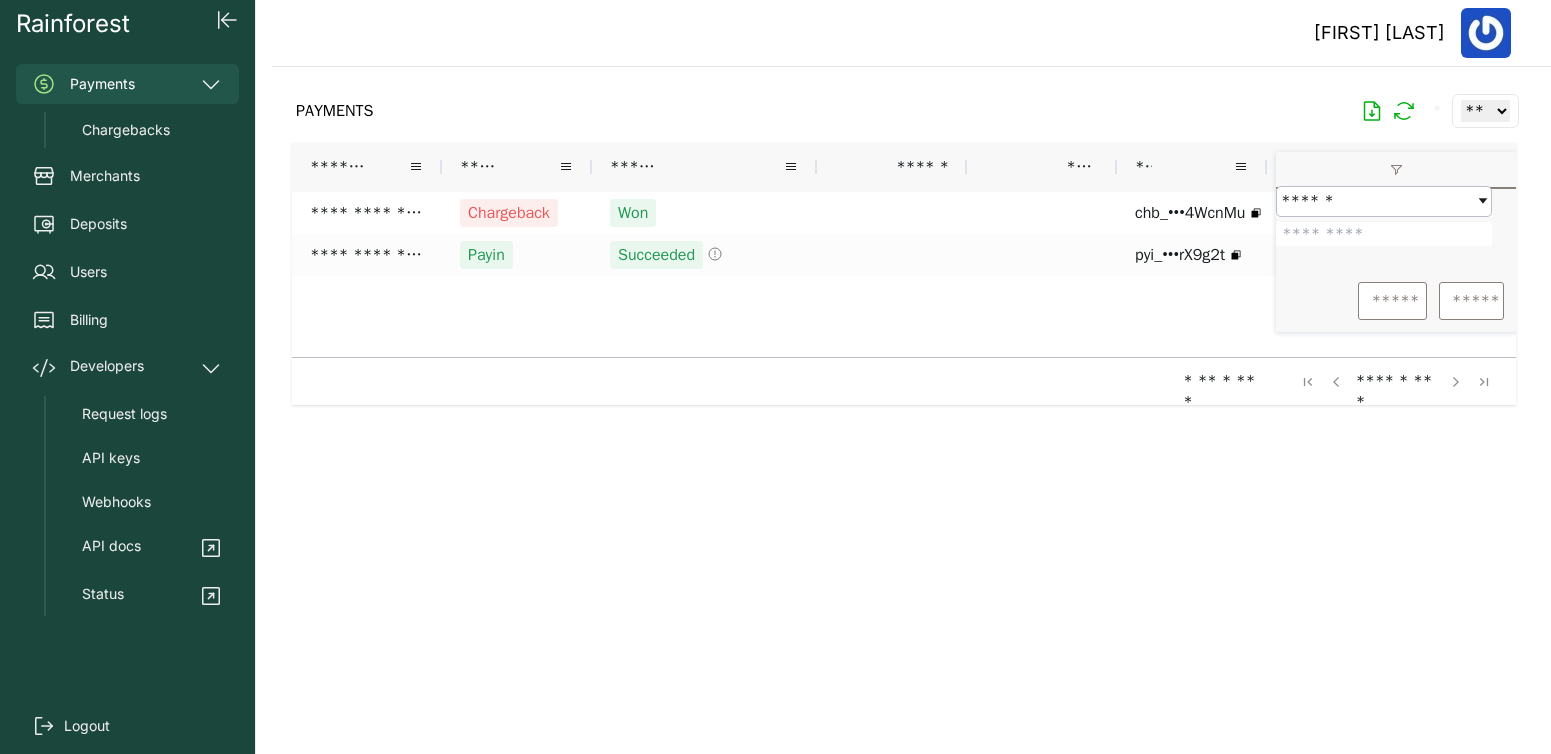 drag, startPoint x: 1367, startPoint y: 252, endPoint x: 1290, endPoint y: 239, distance: 78.08969 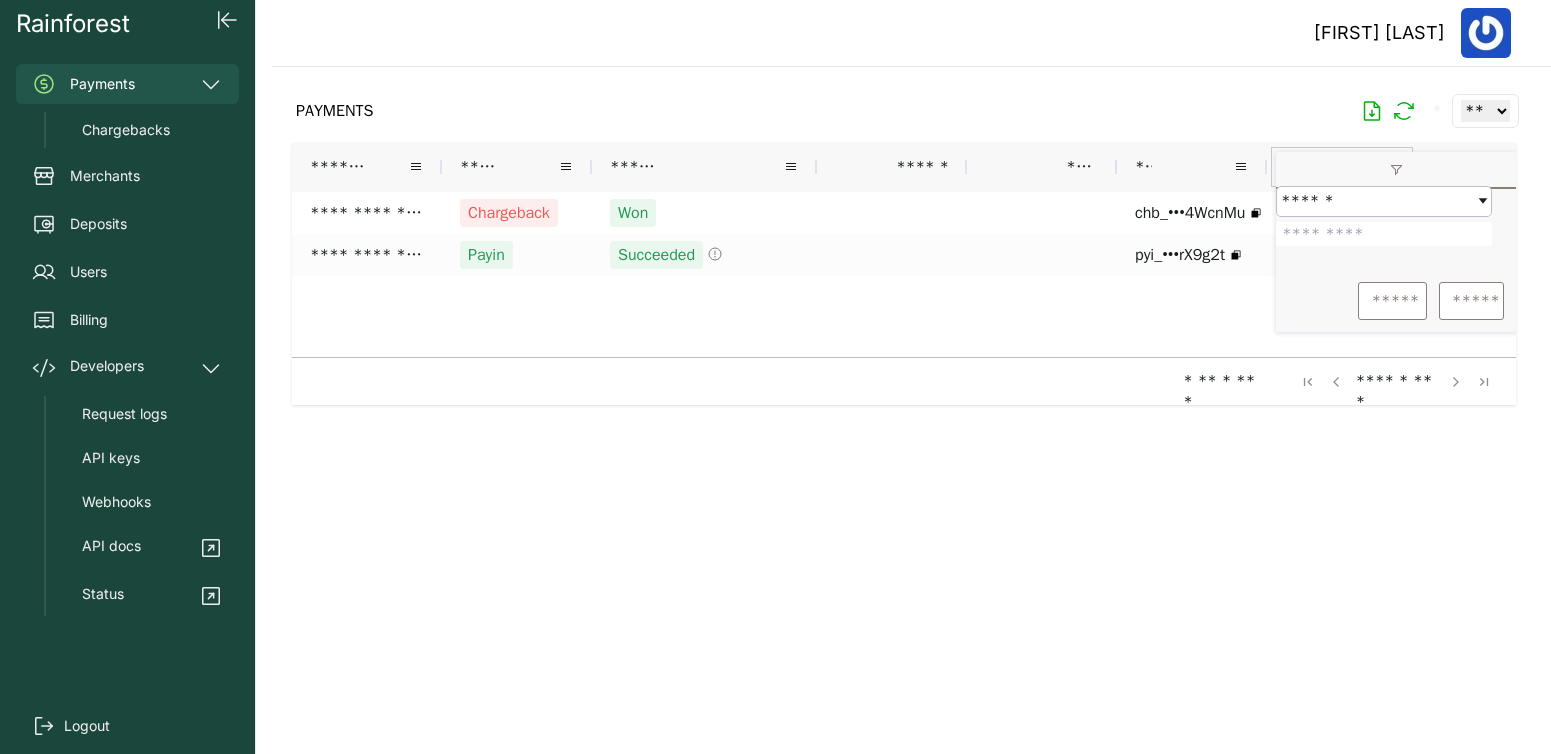 type on "*******" 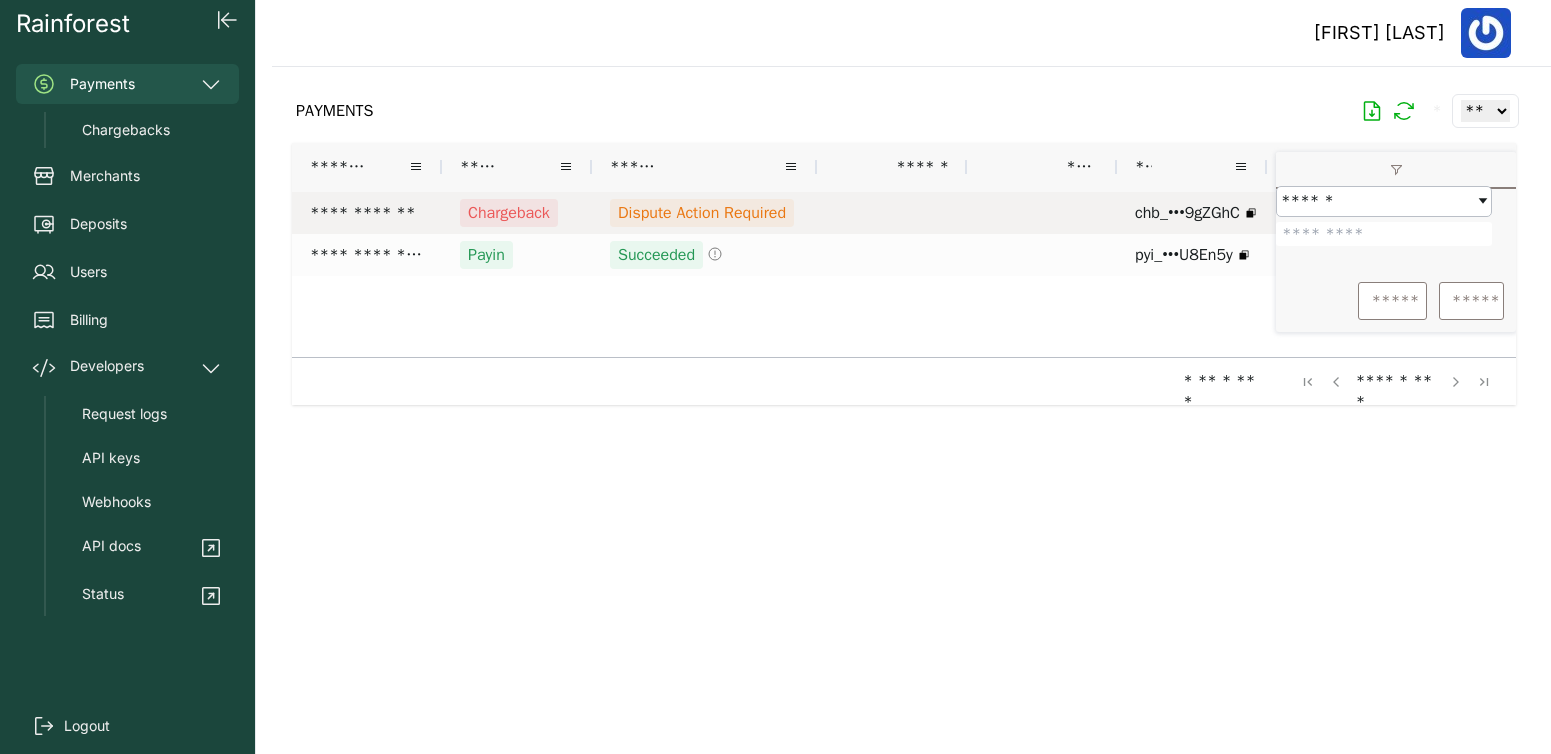 click on "Dispute Action Required" at bounding box center [702, 213] 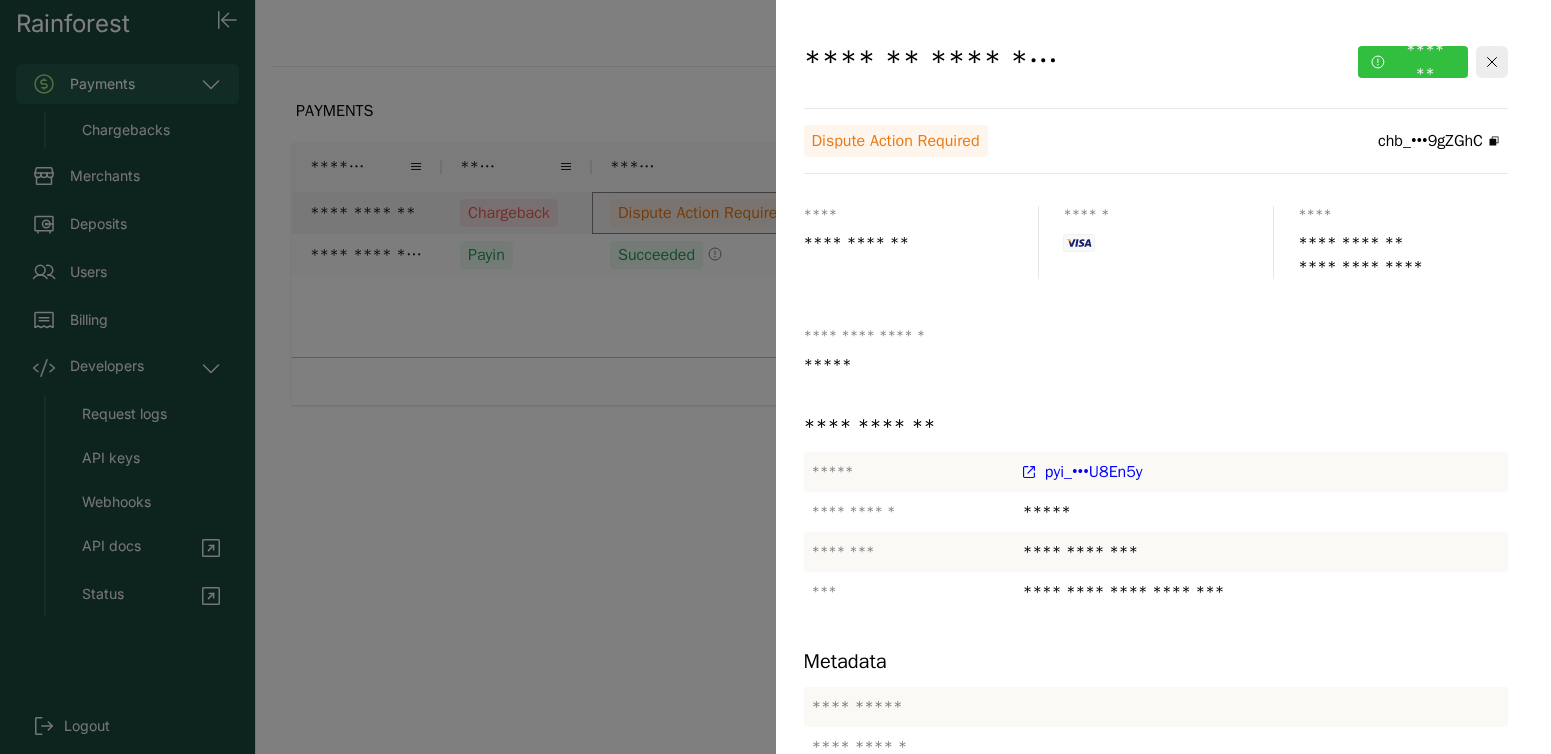 click on "*******" 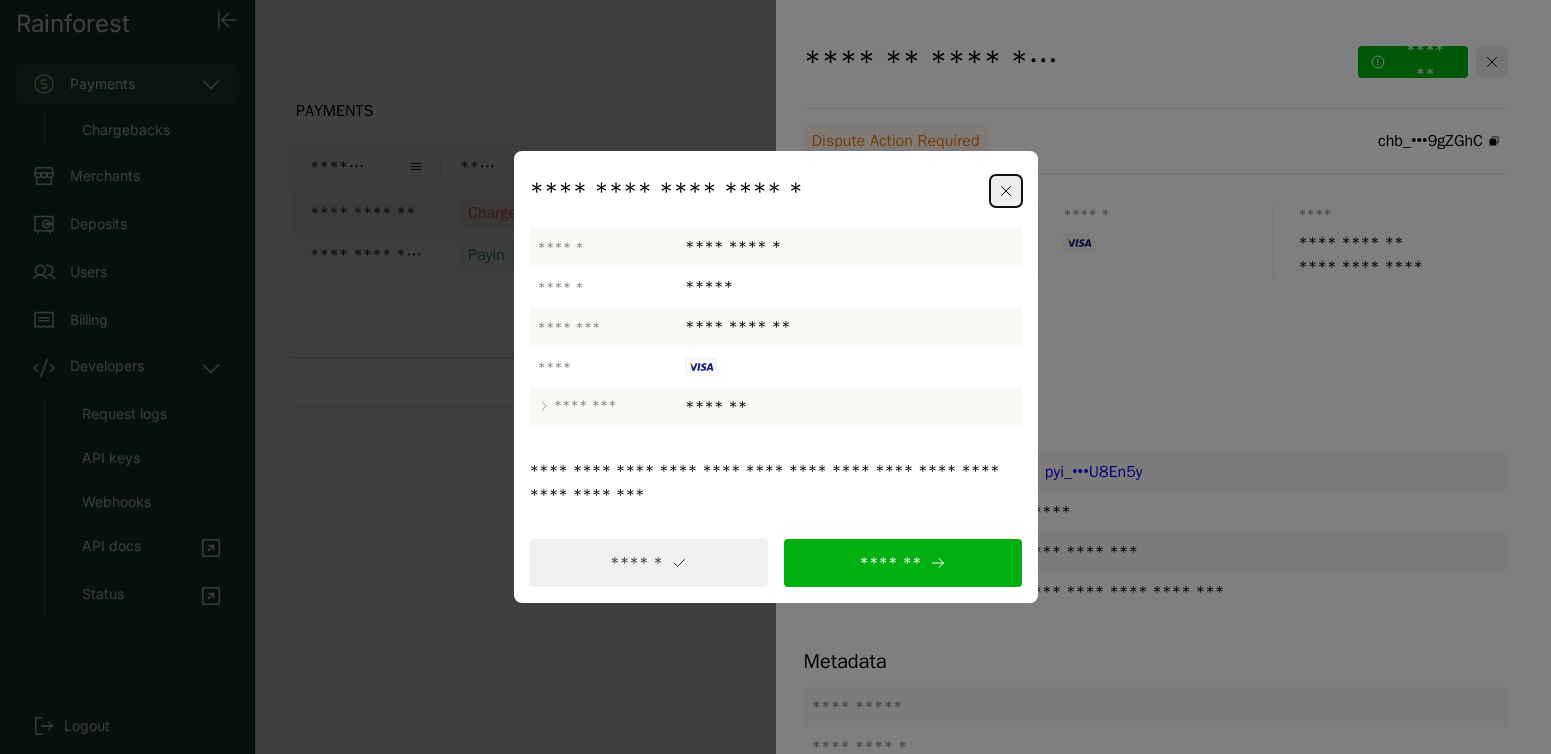 click 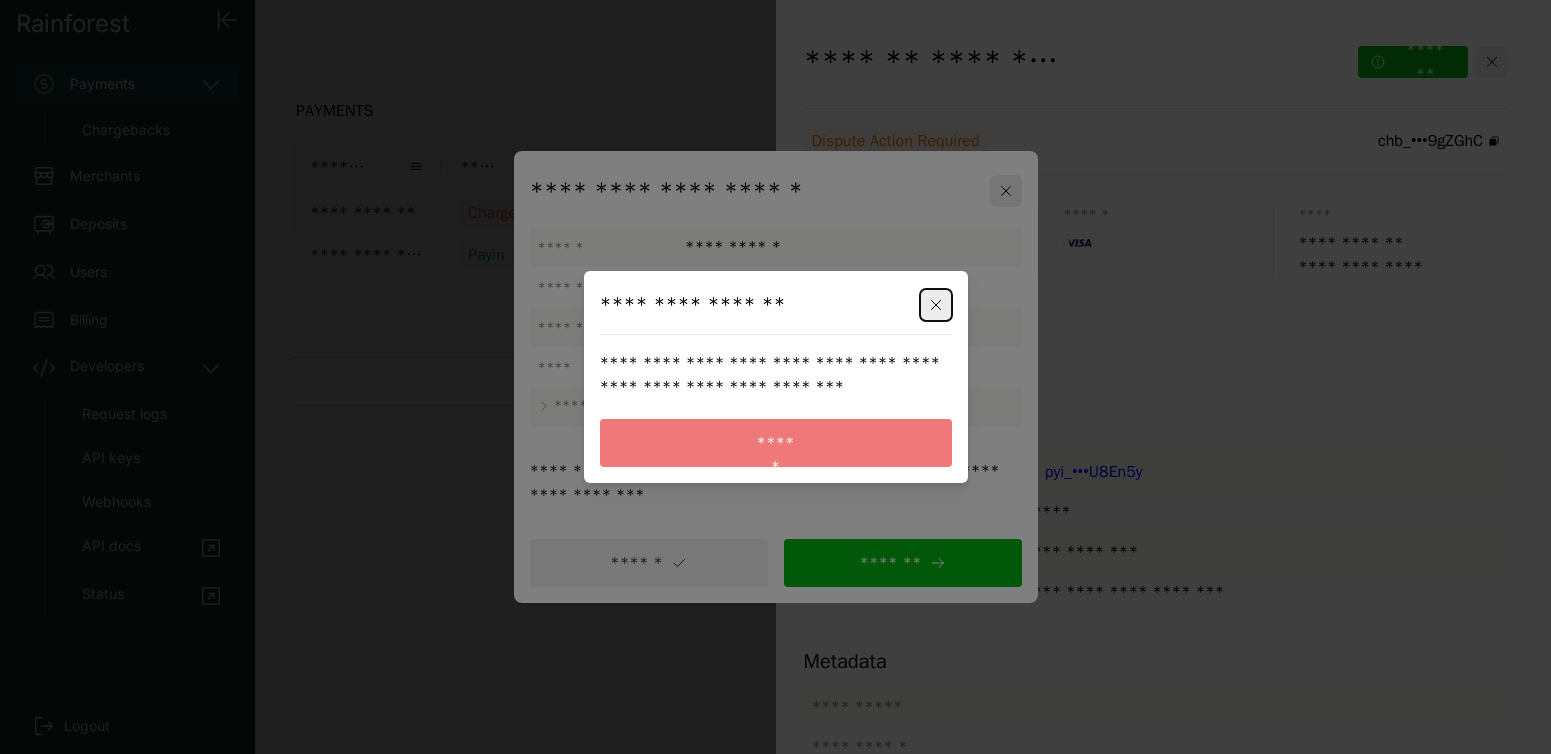 click on "******" 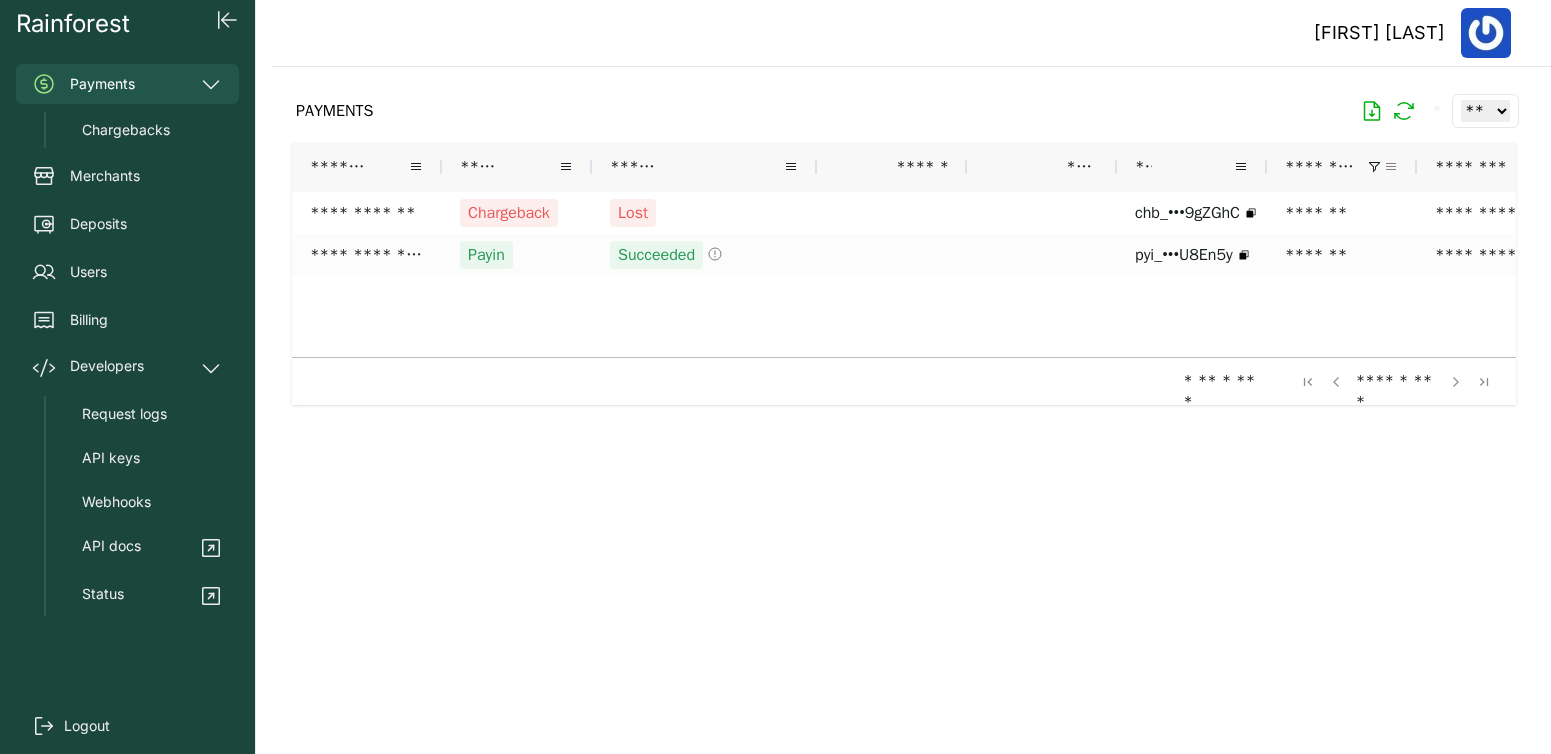 click at bounding box center [1391, 167] 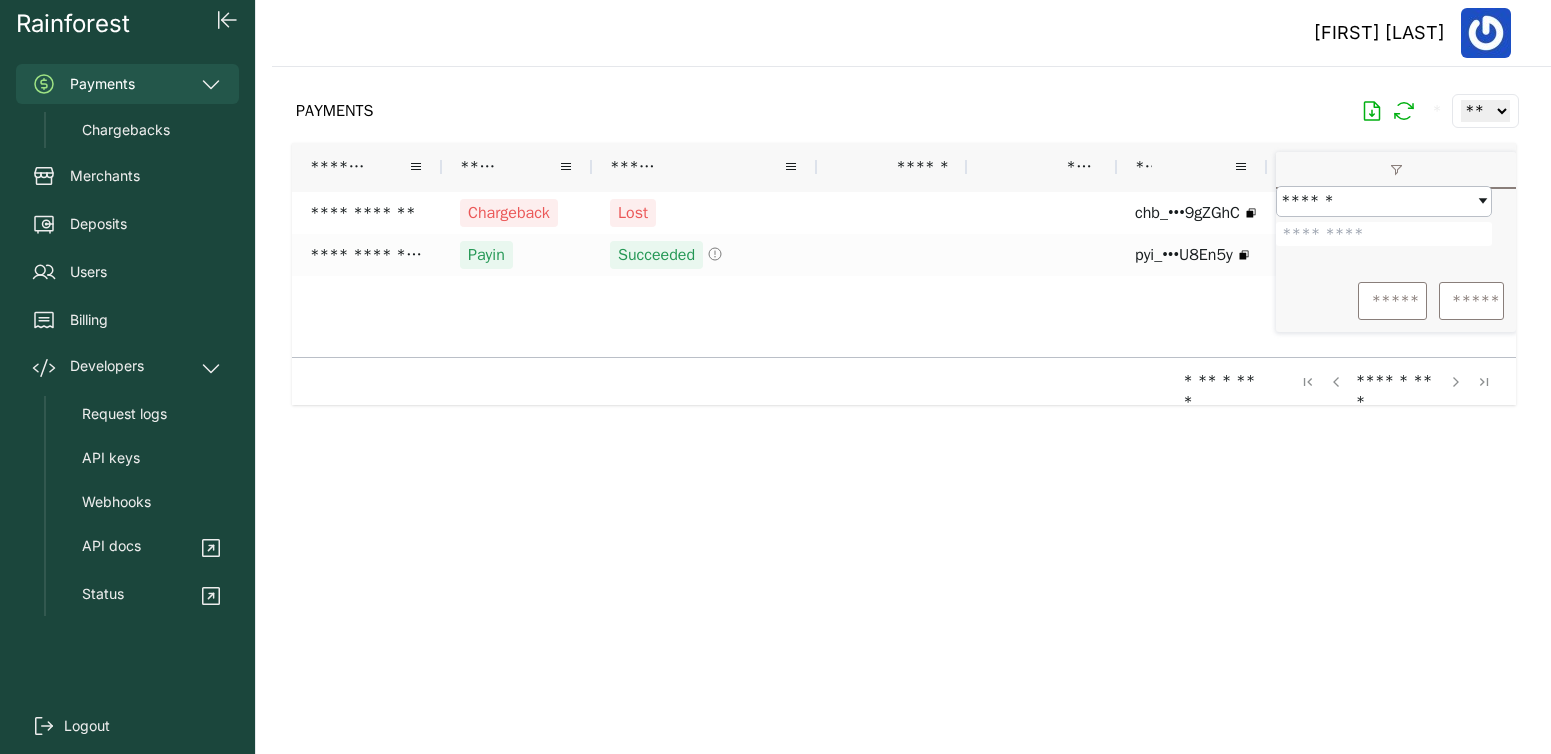 drag, startPoint x: 1365, startPoint y: 250, endPoint x: 1290, endPoint y: 253, distance: 75.059975 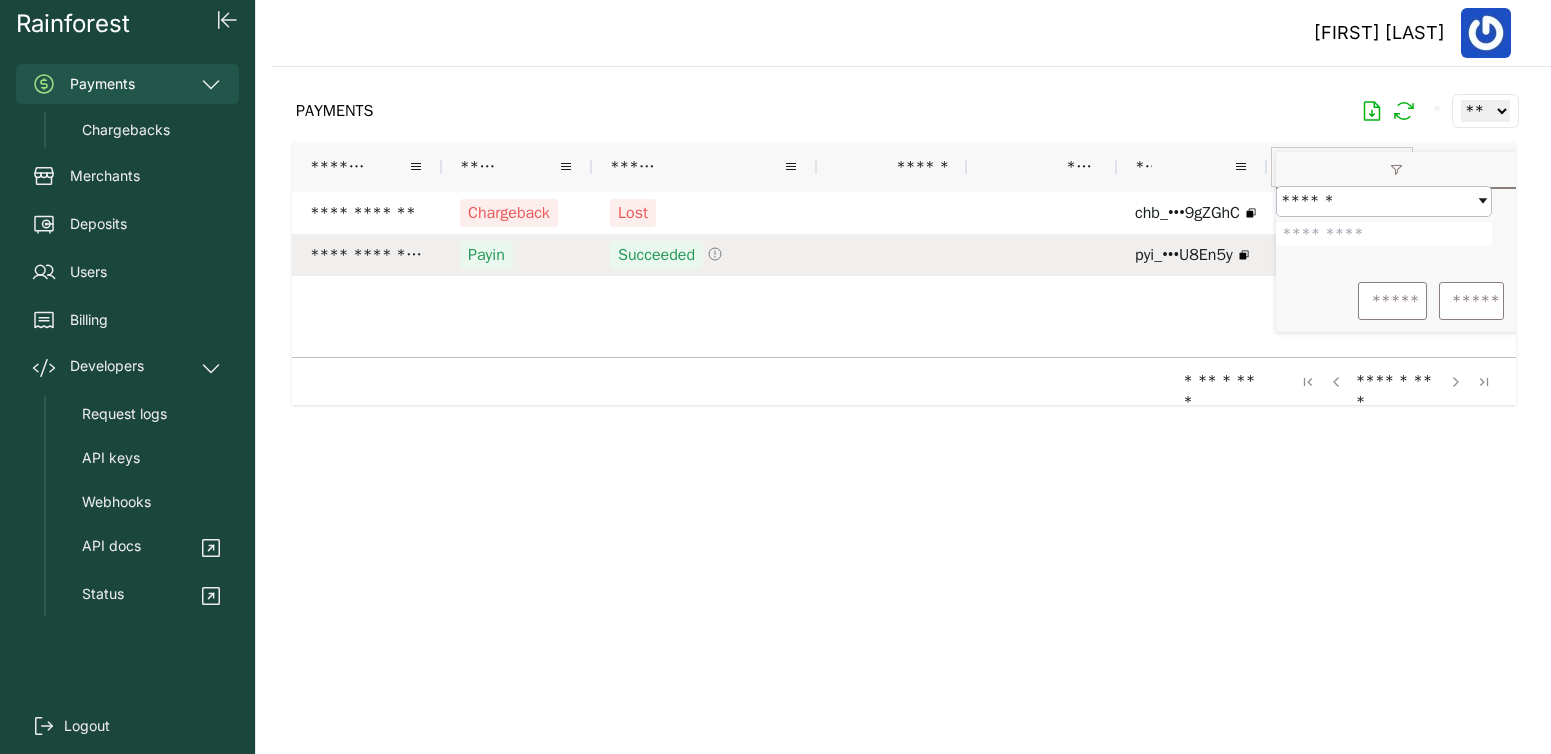 type on "*******" 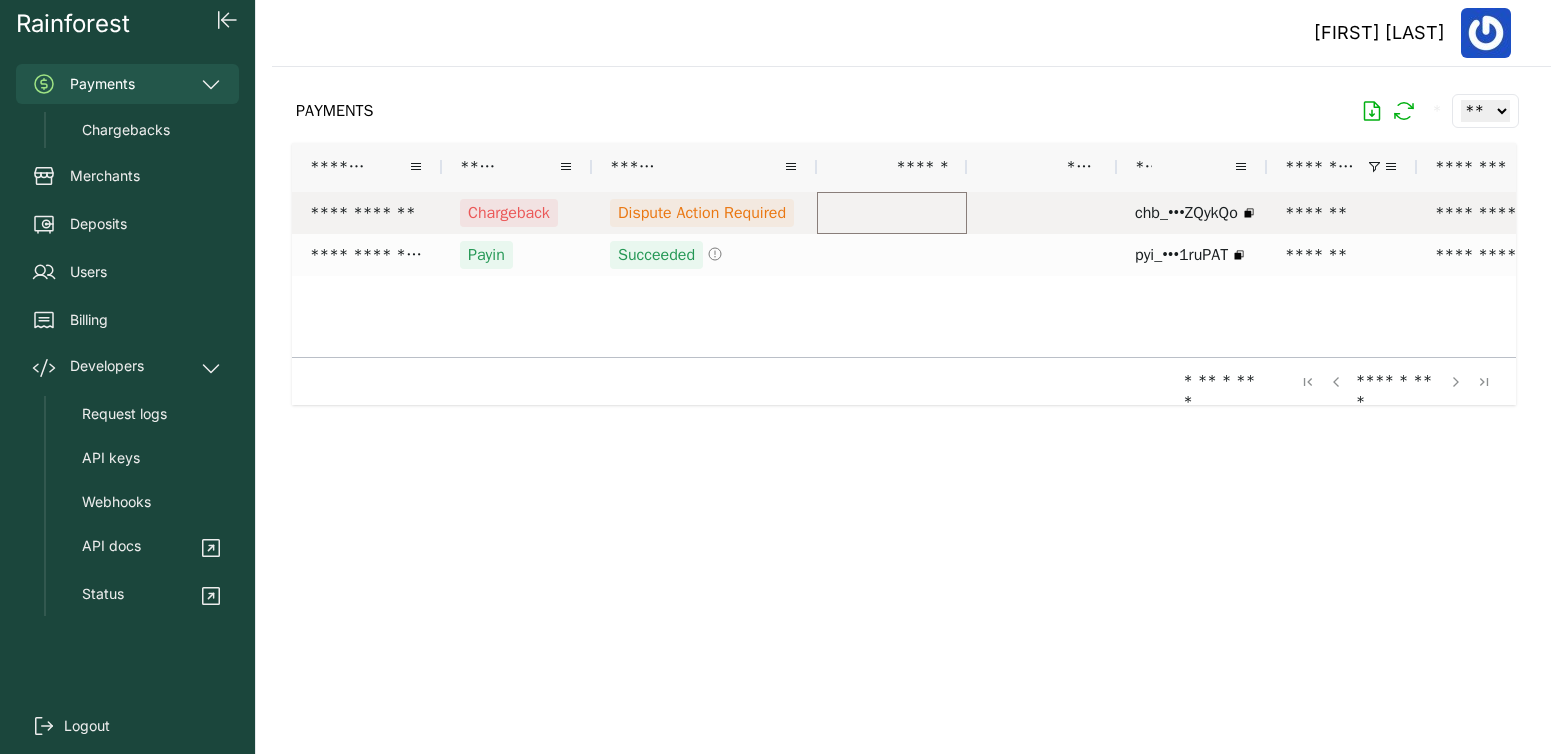click at bounding box center [892, 213] 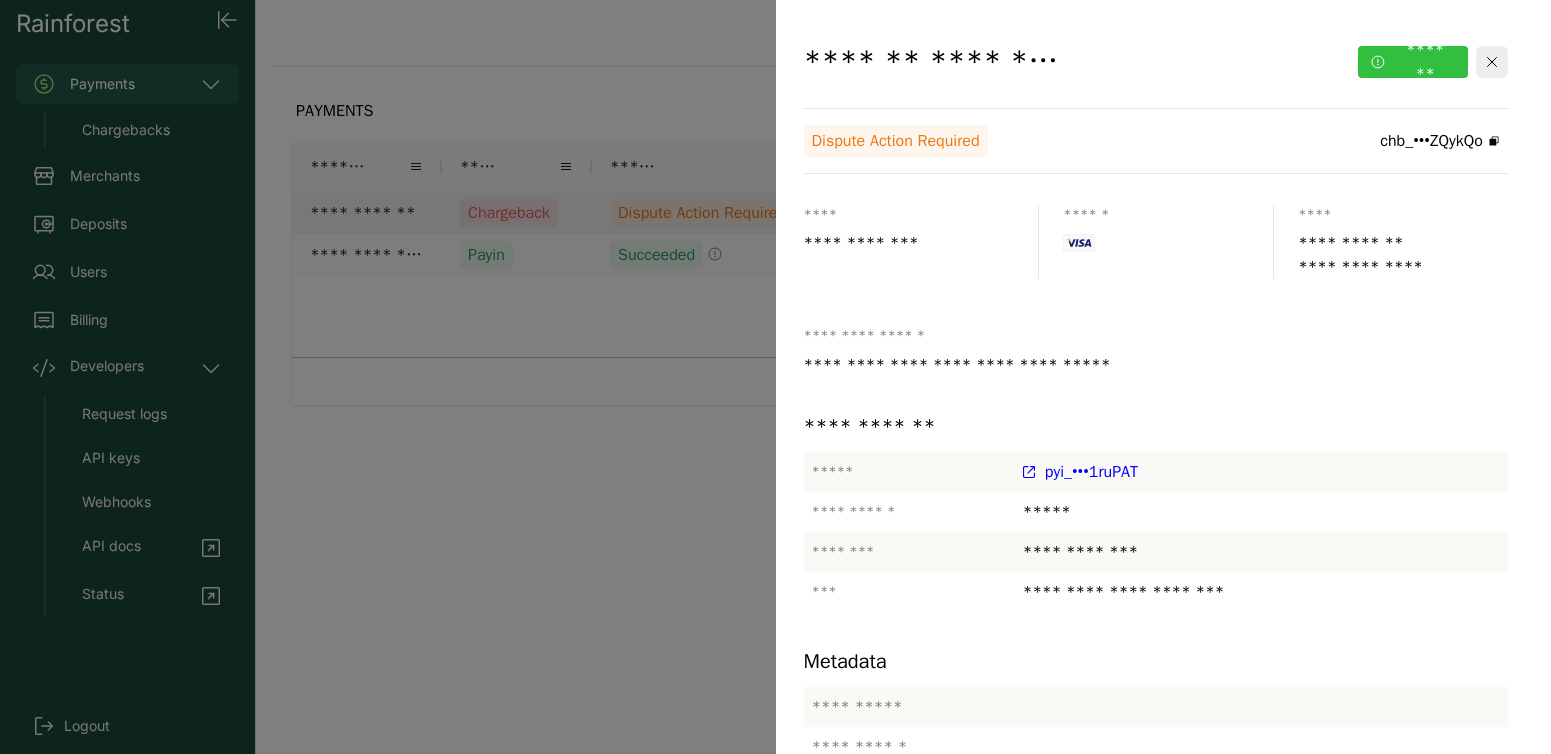 click on "*******" 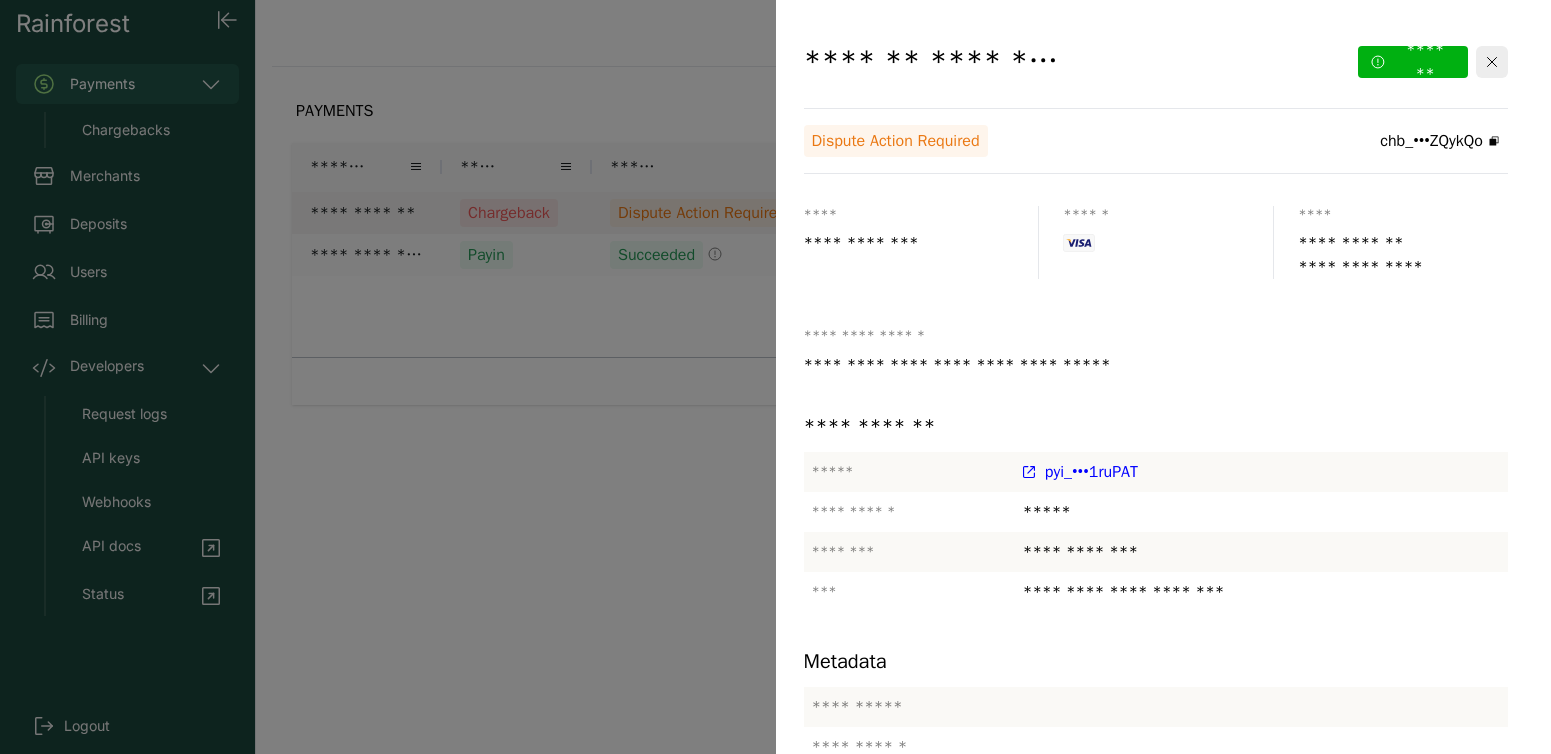 click on "*******" at bounding box center (1290, 1292) 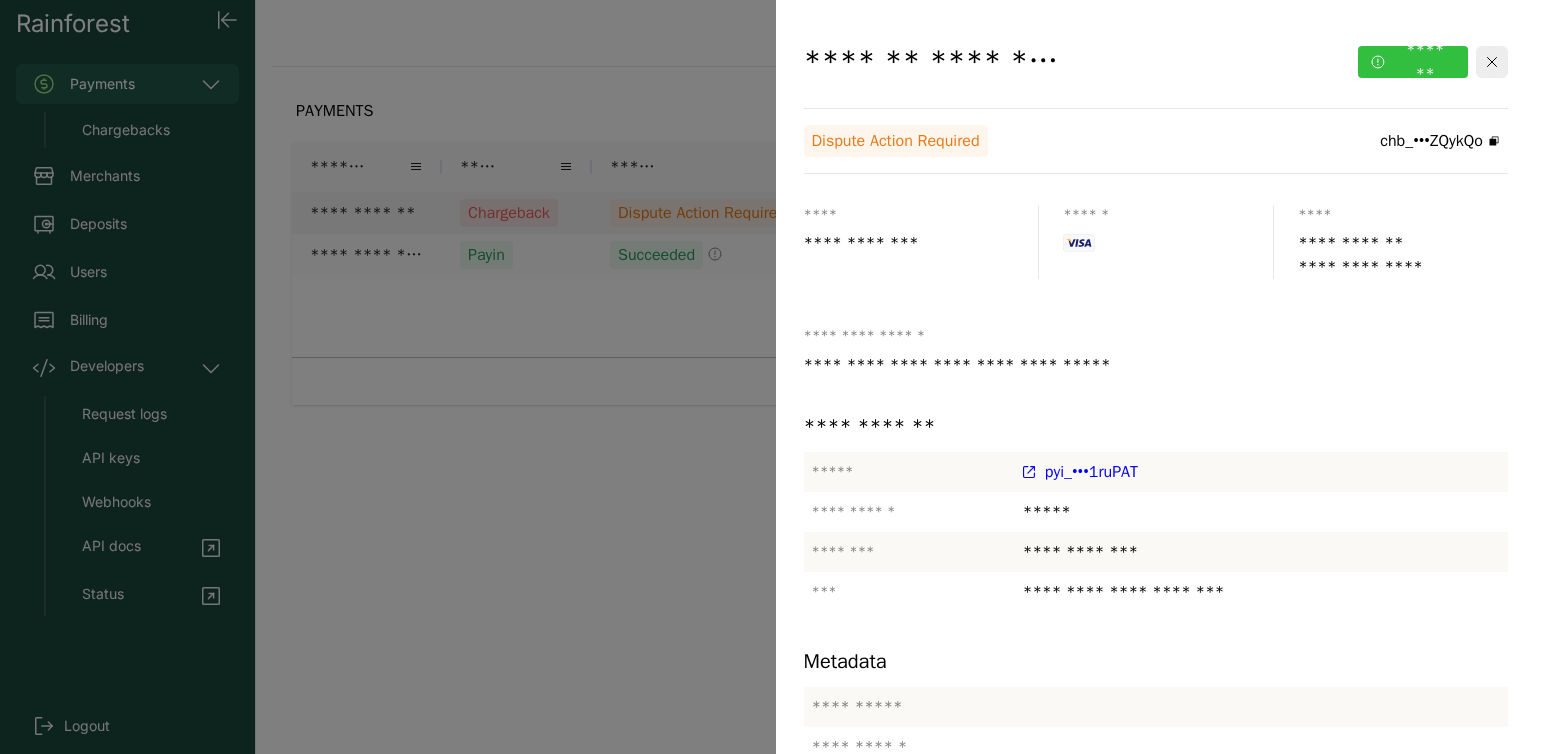 click on "*******" 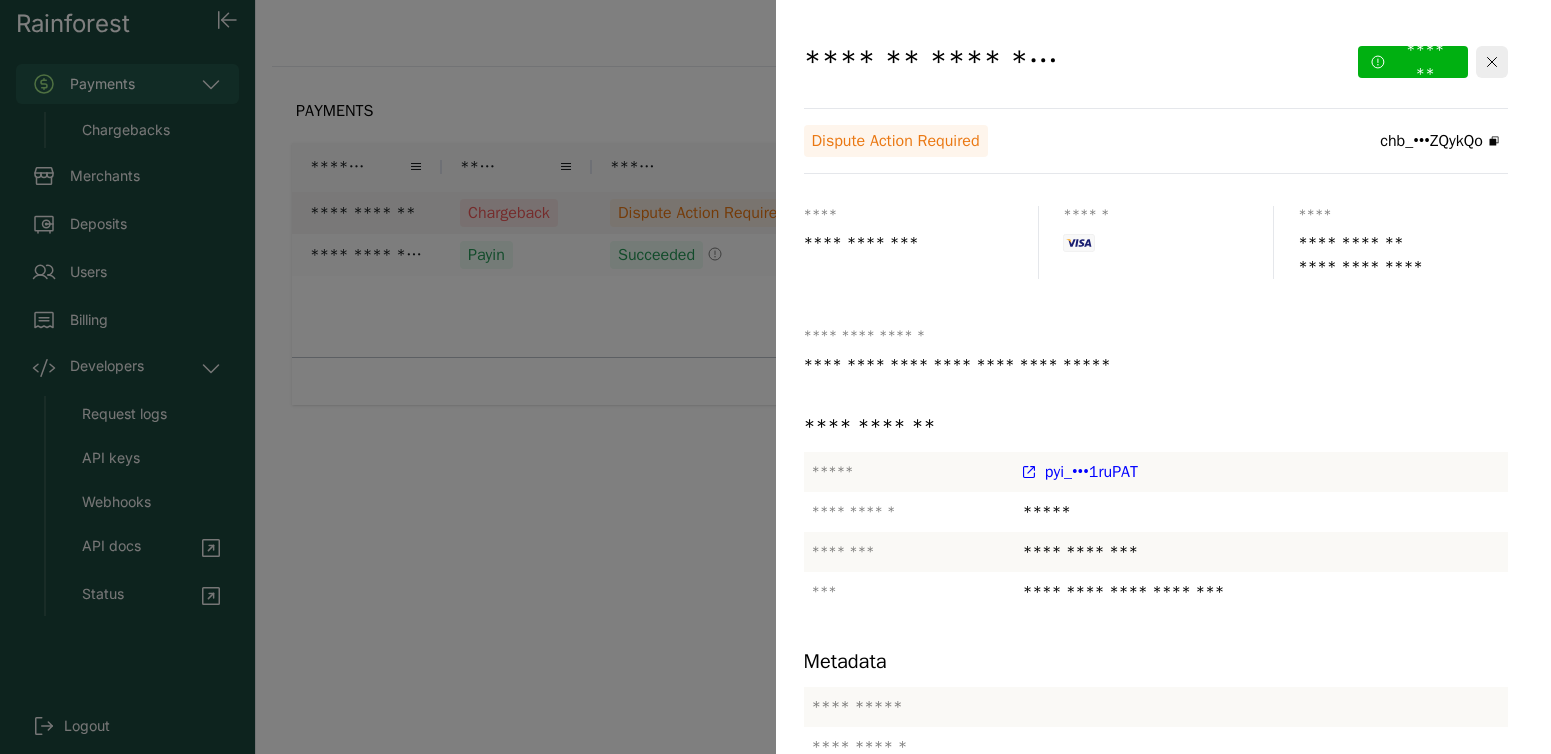 click on "*******" at bounding box center (1290, 1292) 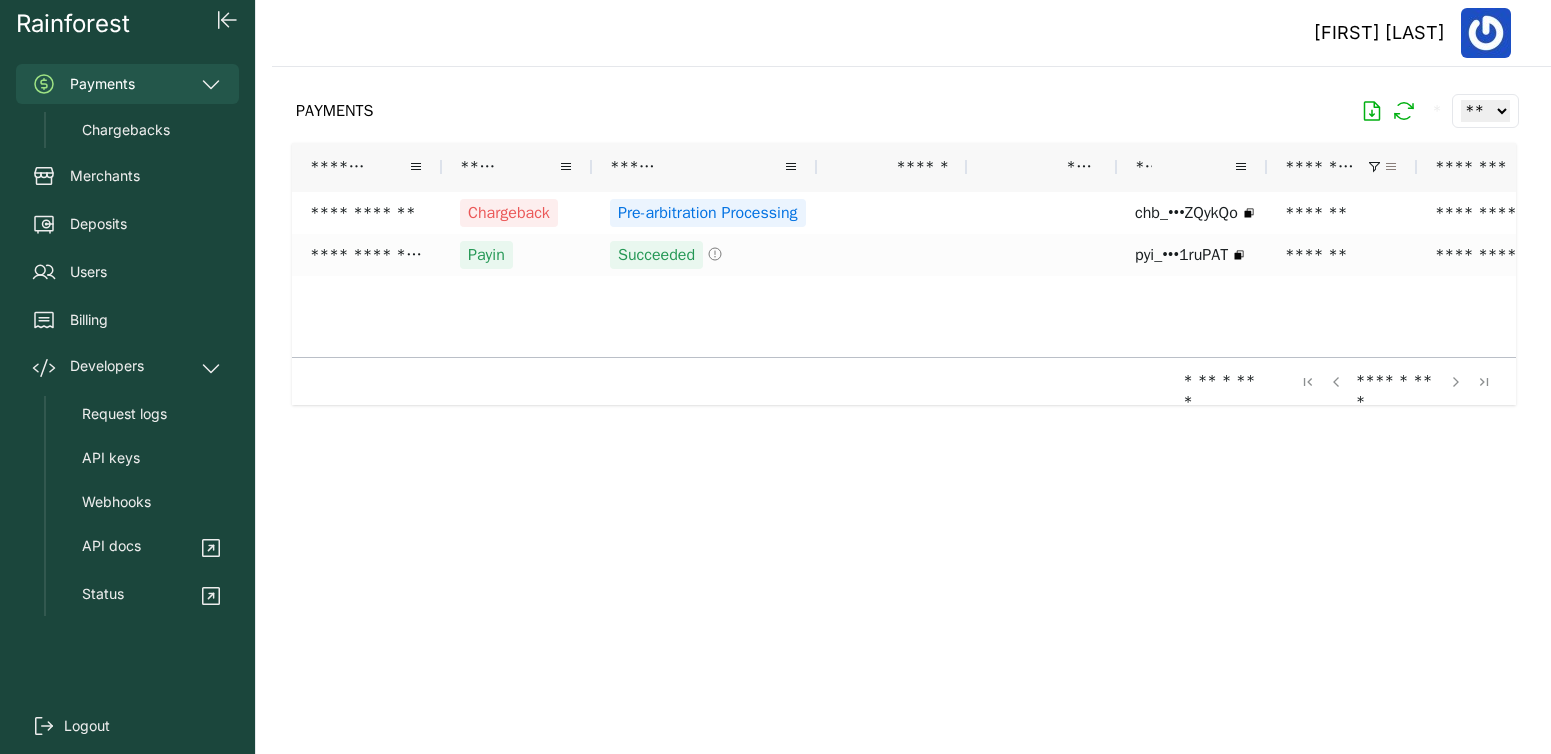 click at bounding box center (1391, 167) 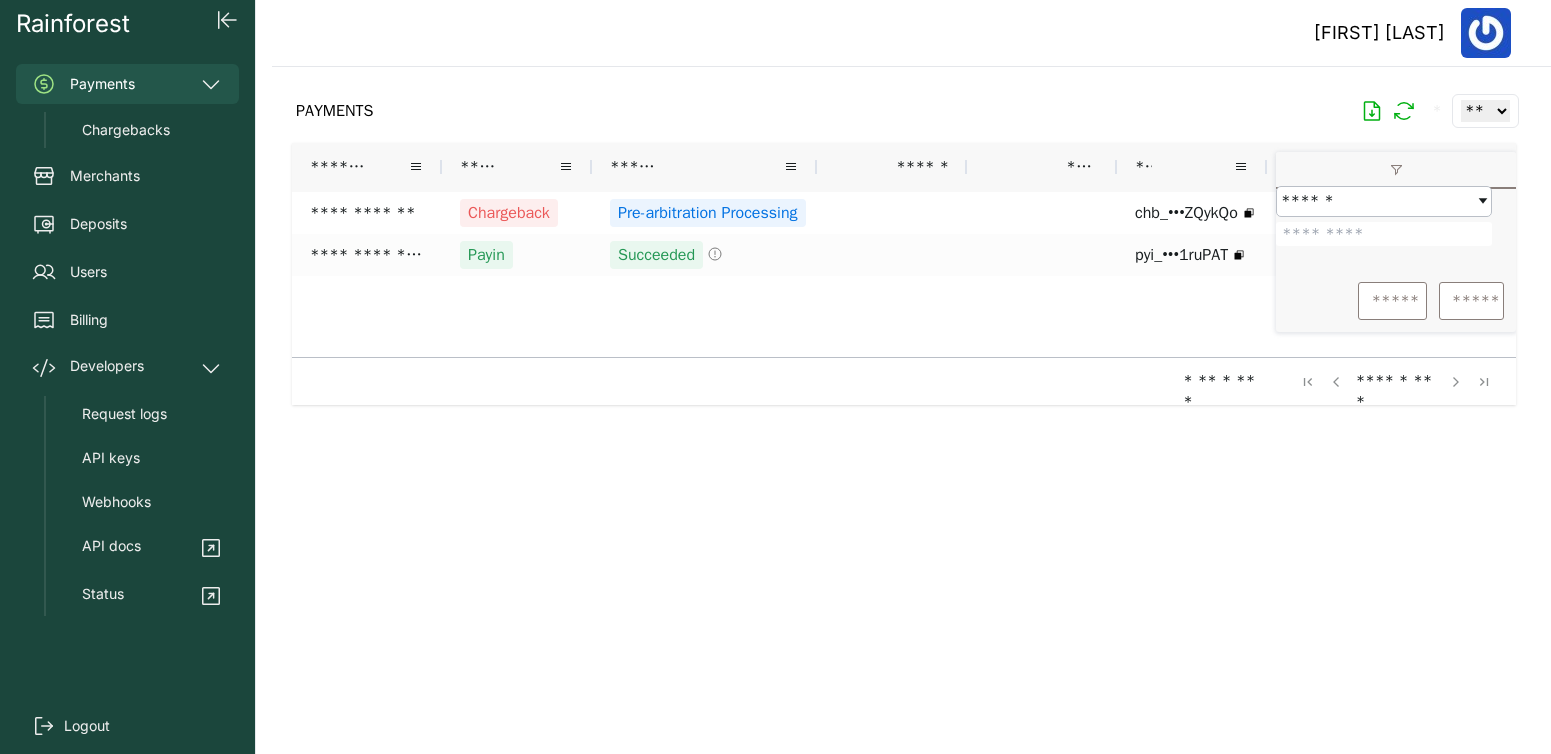 drag, startPoint x: 1360, startPoint y: 250, endPoint x: 1291, endPoint y: 235, distance: 70.61161 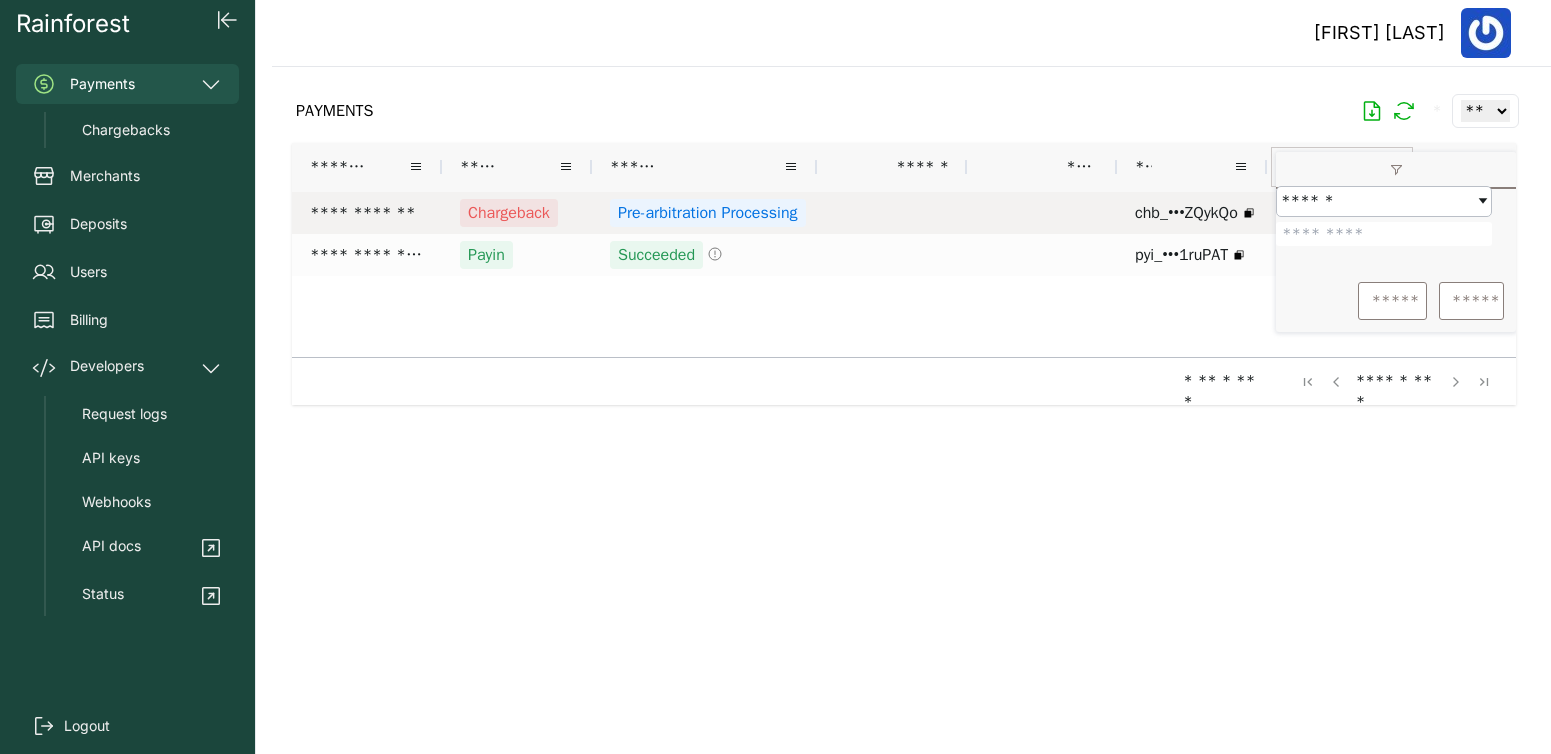type on "*******" 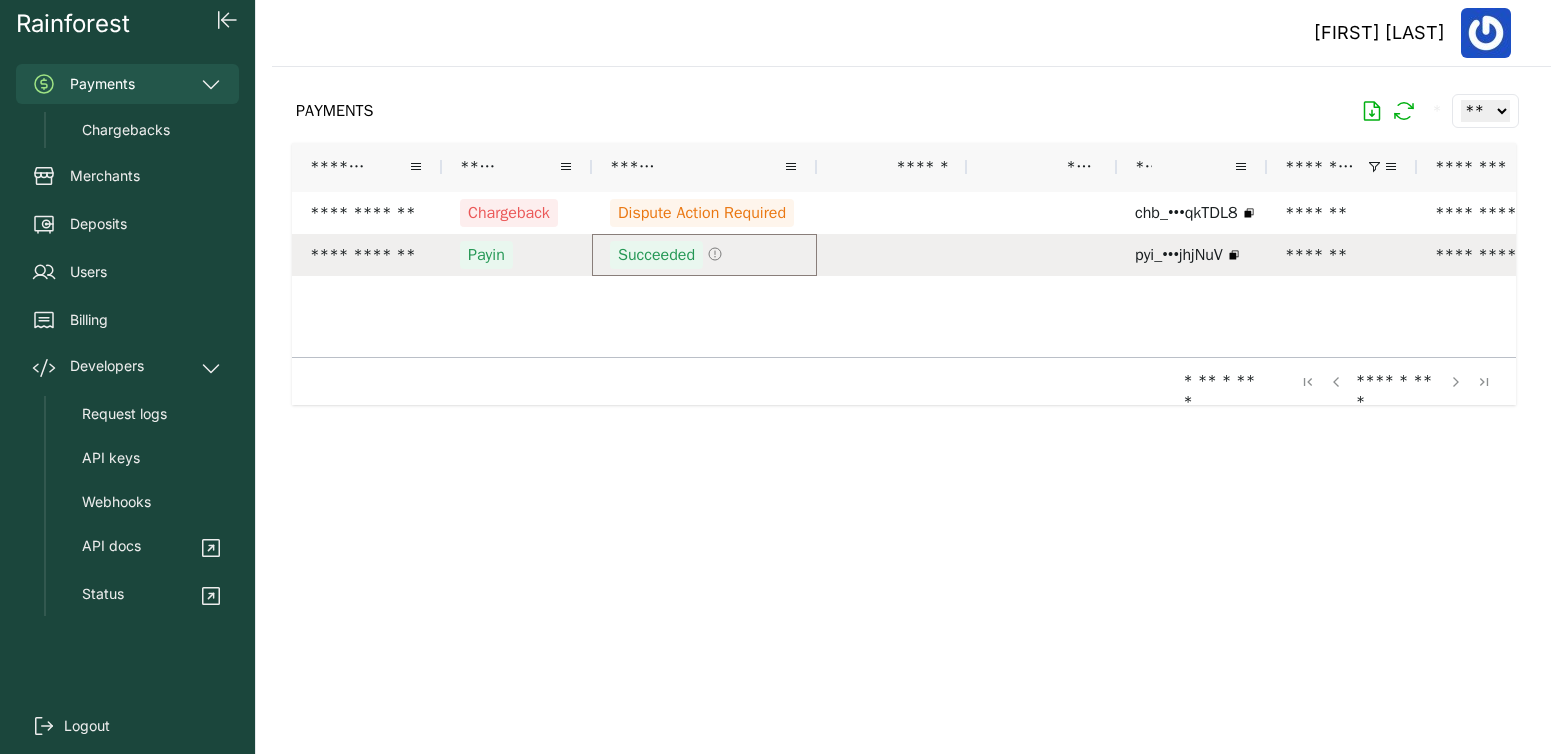 click on "Succeeded" at bounding box center (656, 255) 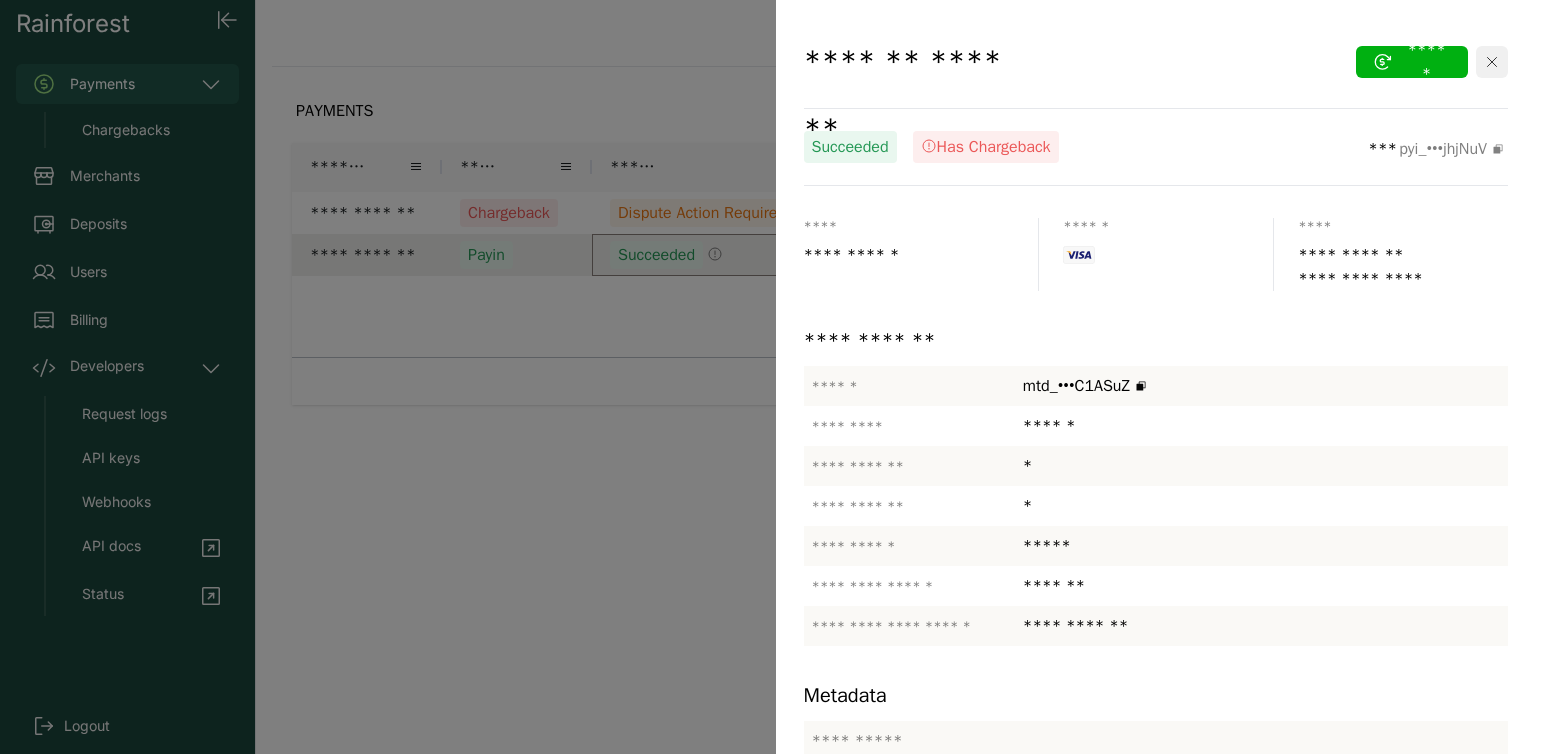 click at bounding box center (1492, 62) 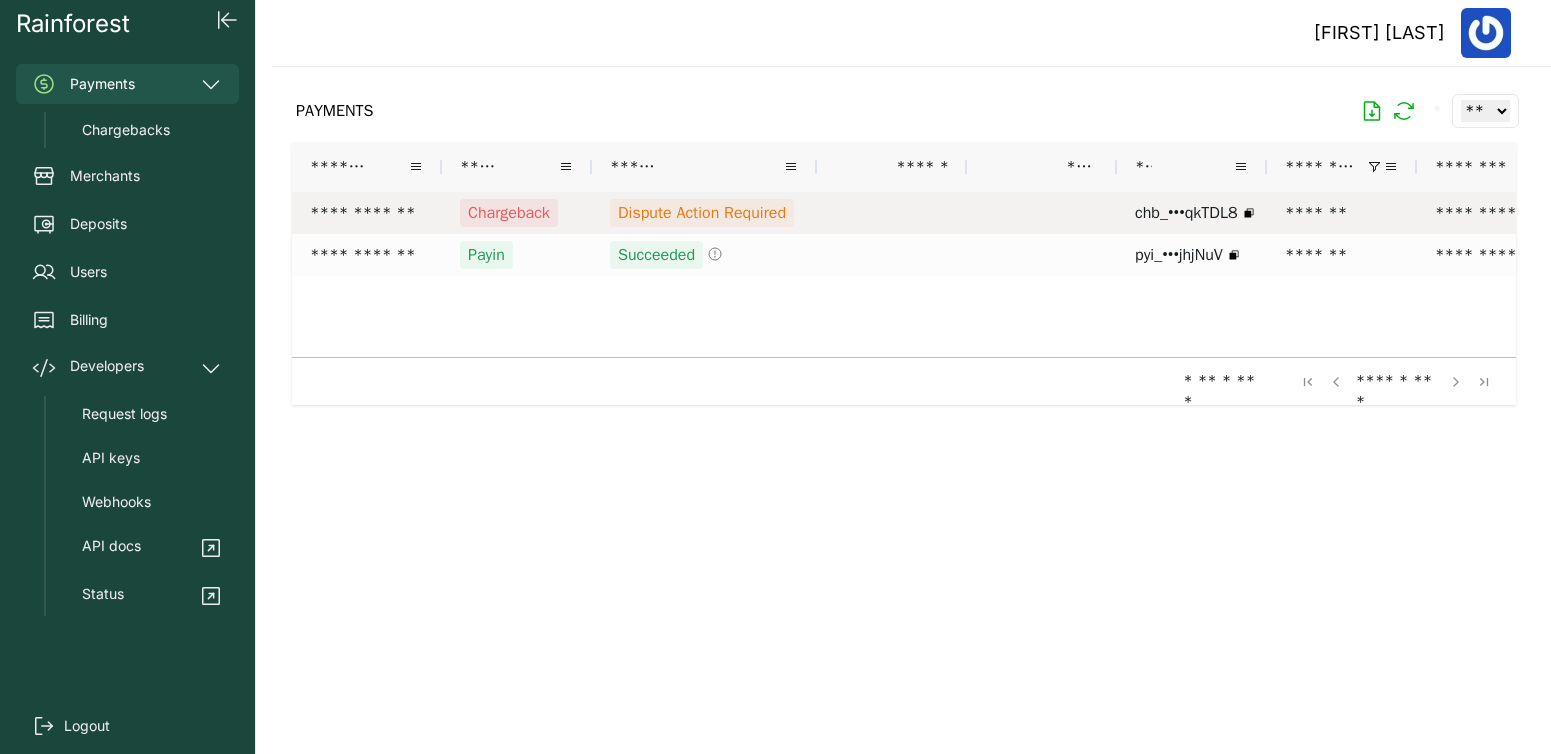 click on "Chargeback" at bounding box center [509, 213] 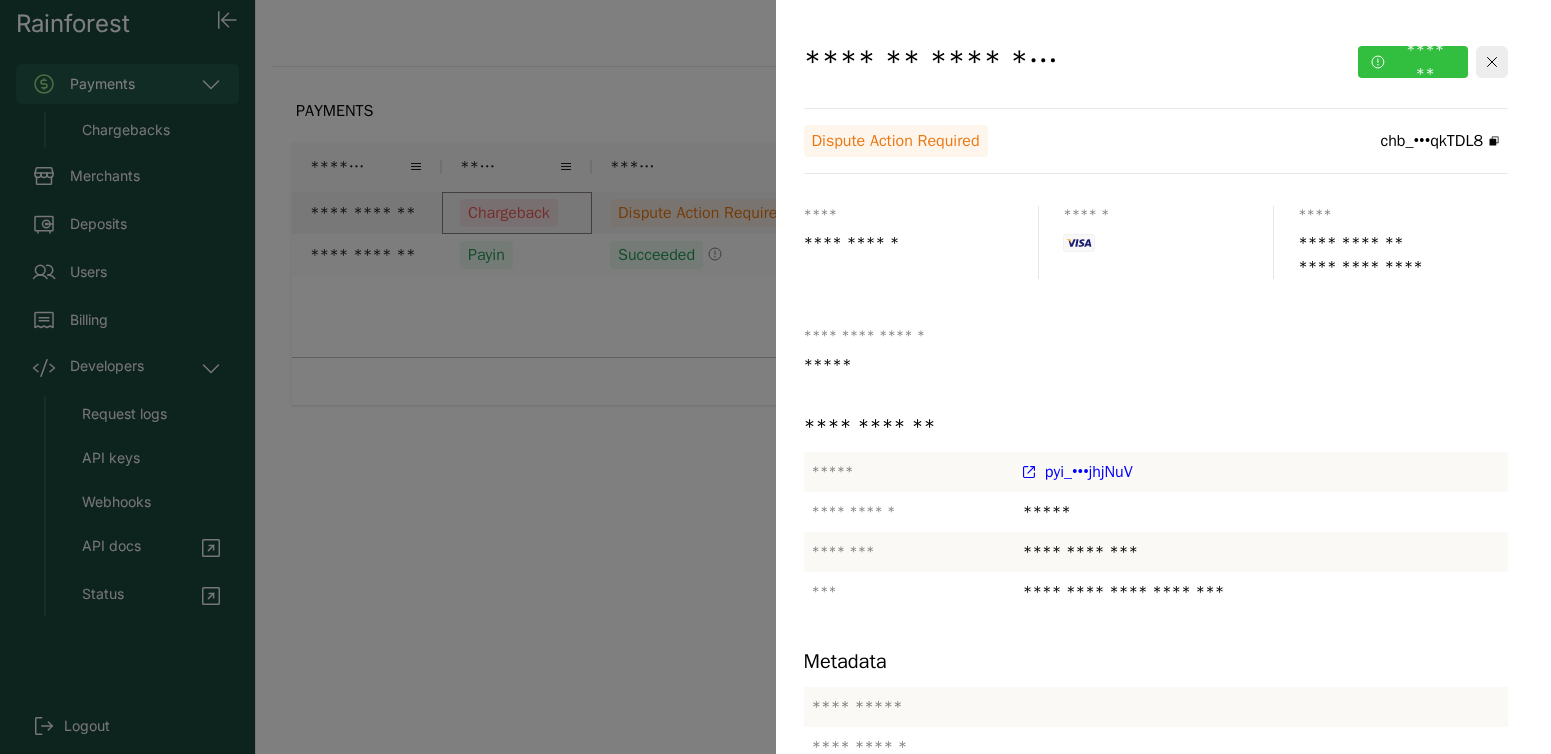 click on "*******" 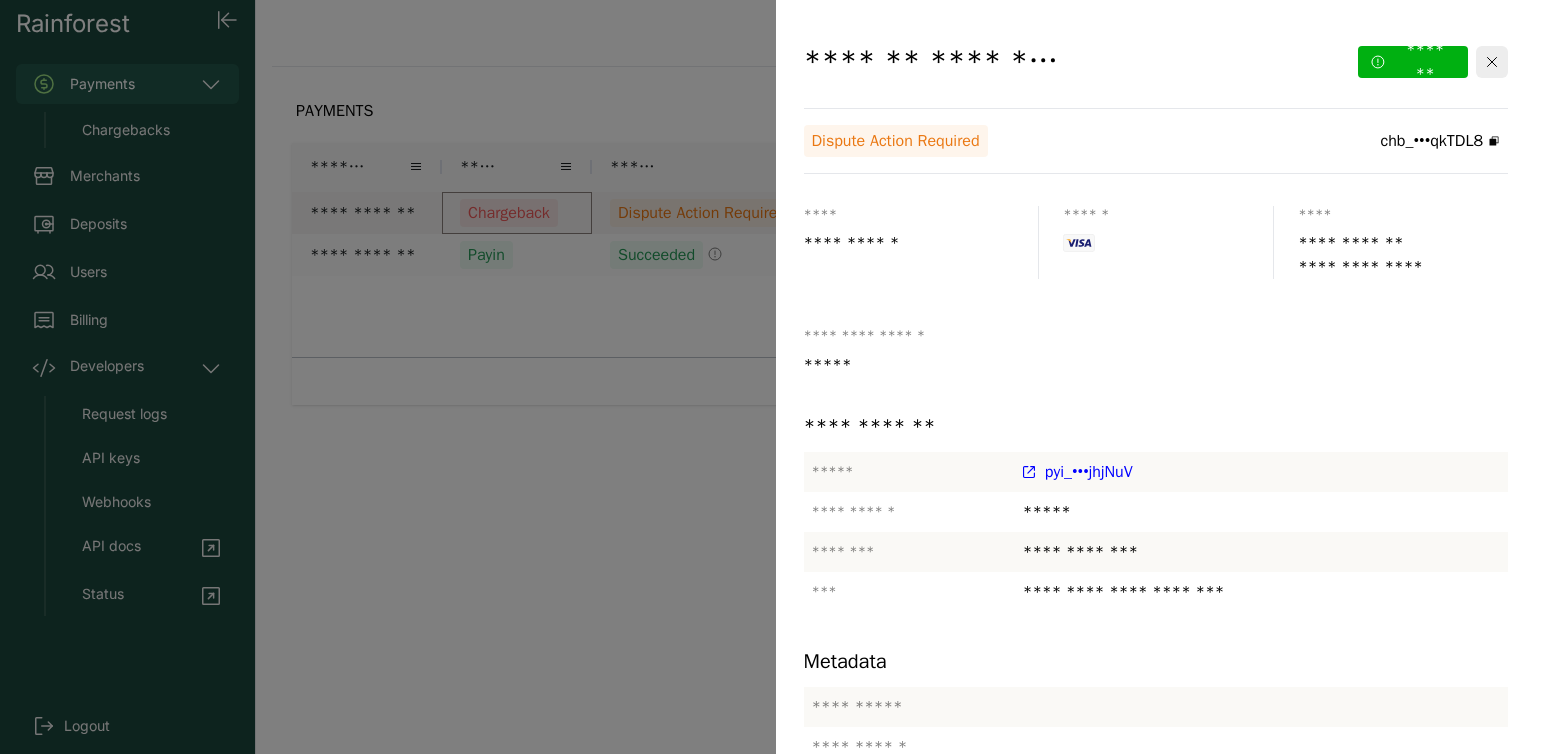 click 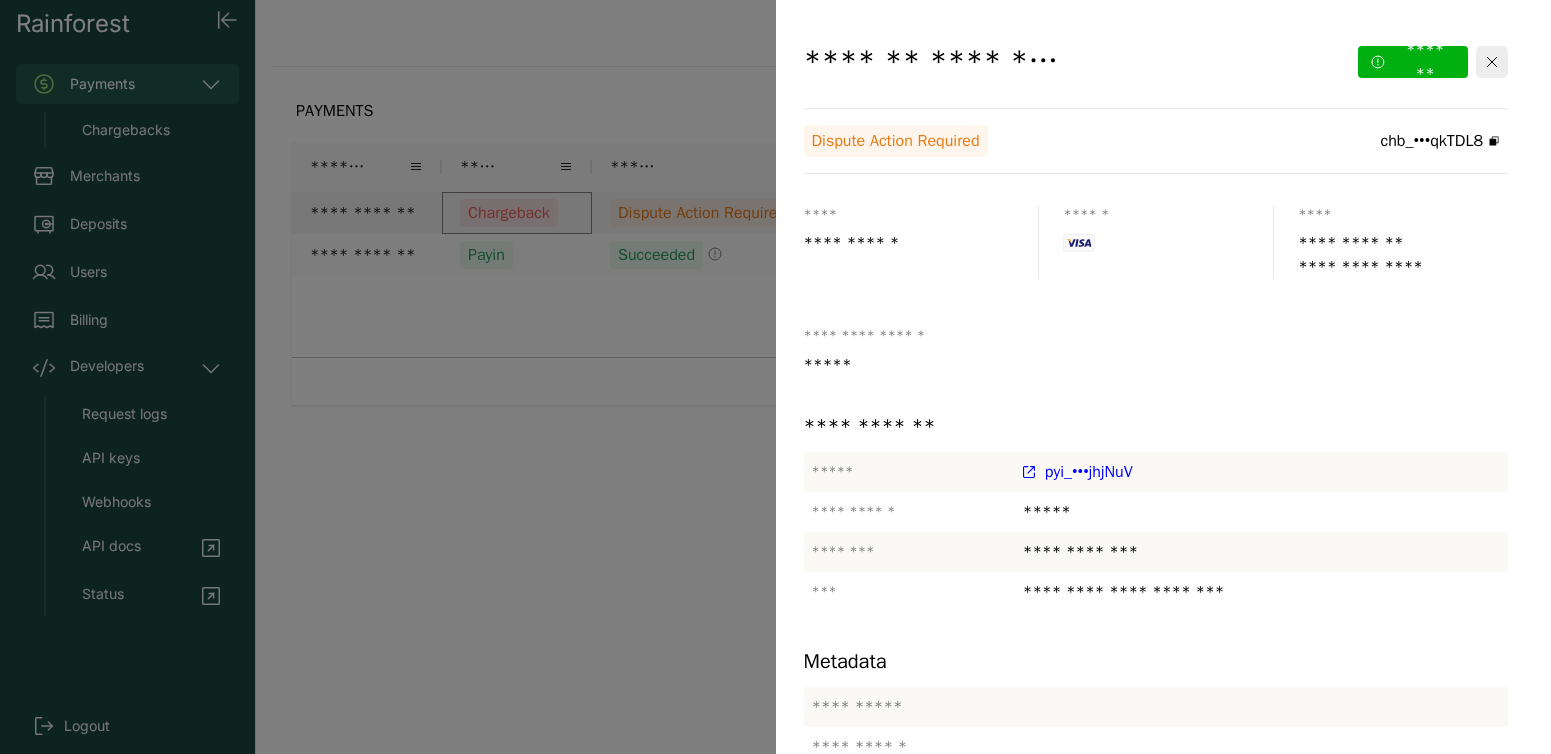 click on "******" 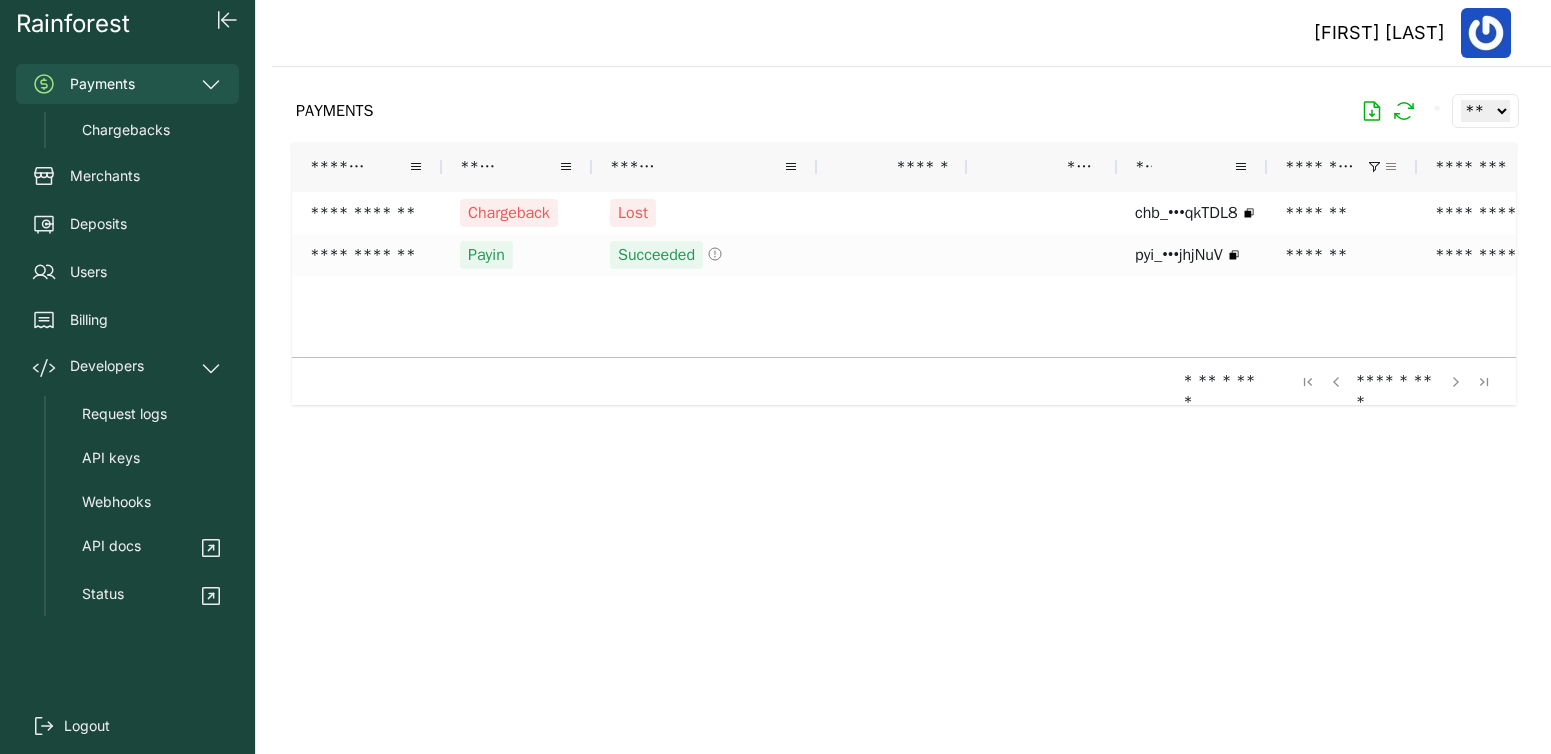 click at bounding box center [1391, 167] 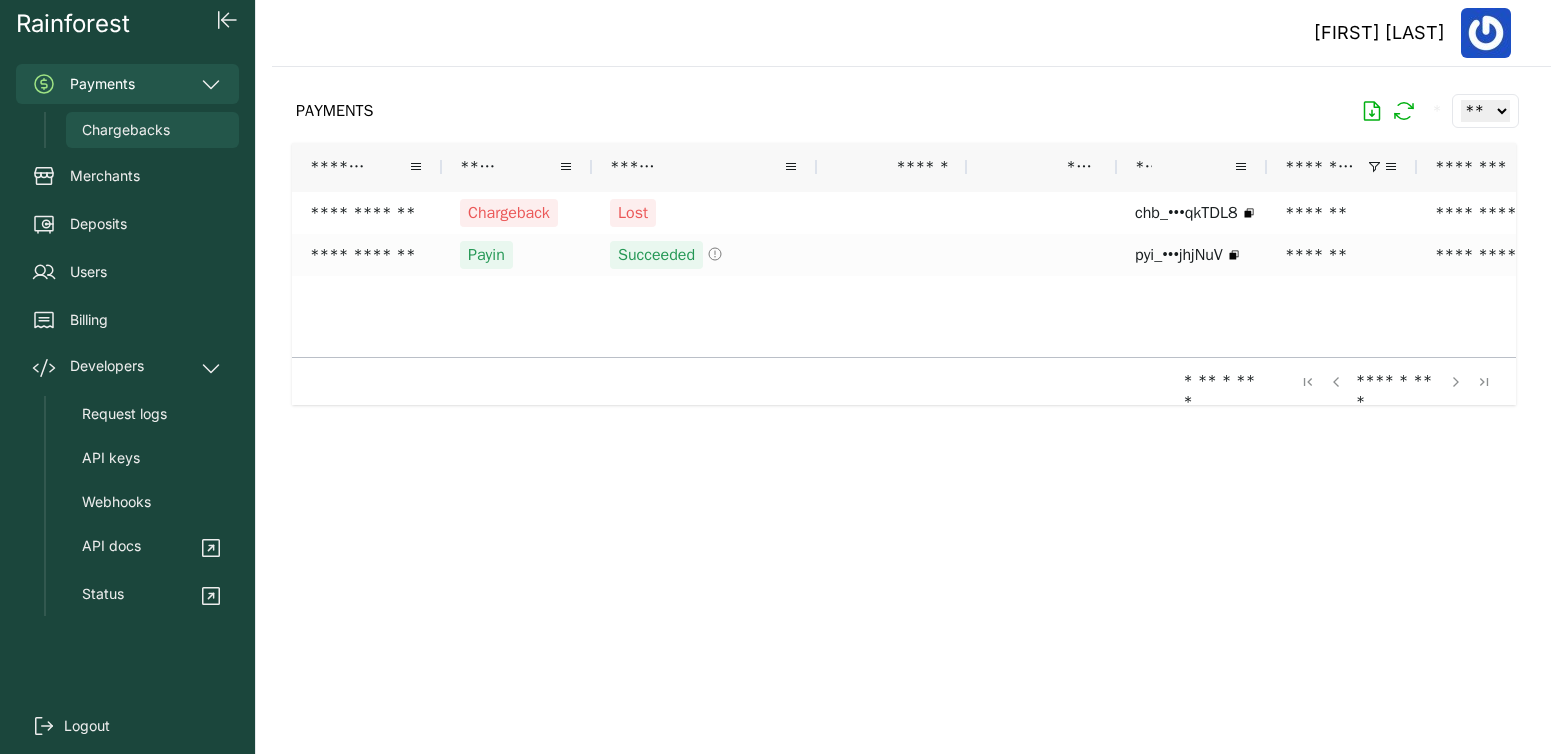 click on "Chargebacks" at bounding box center (126, 130) 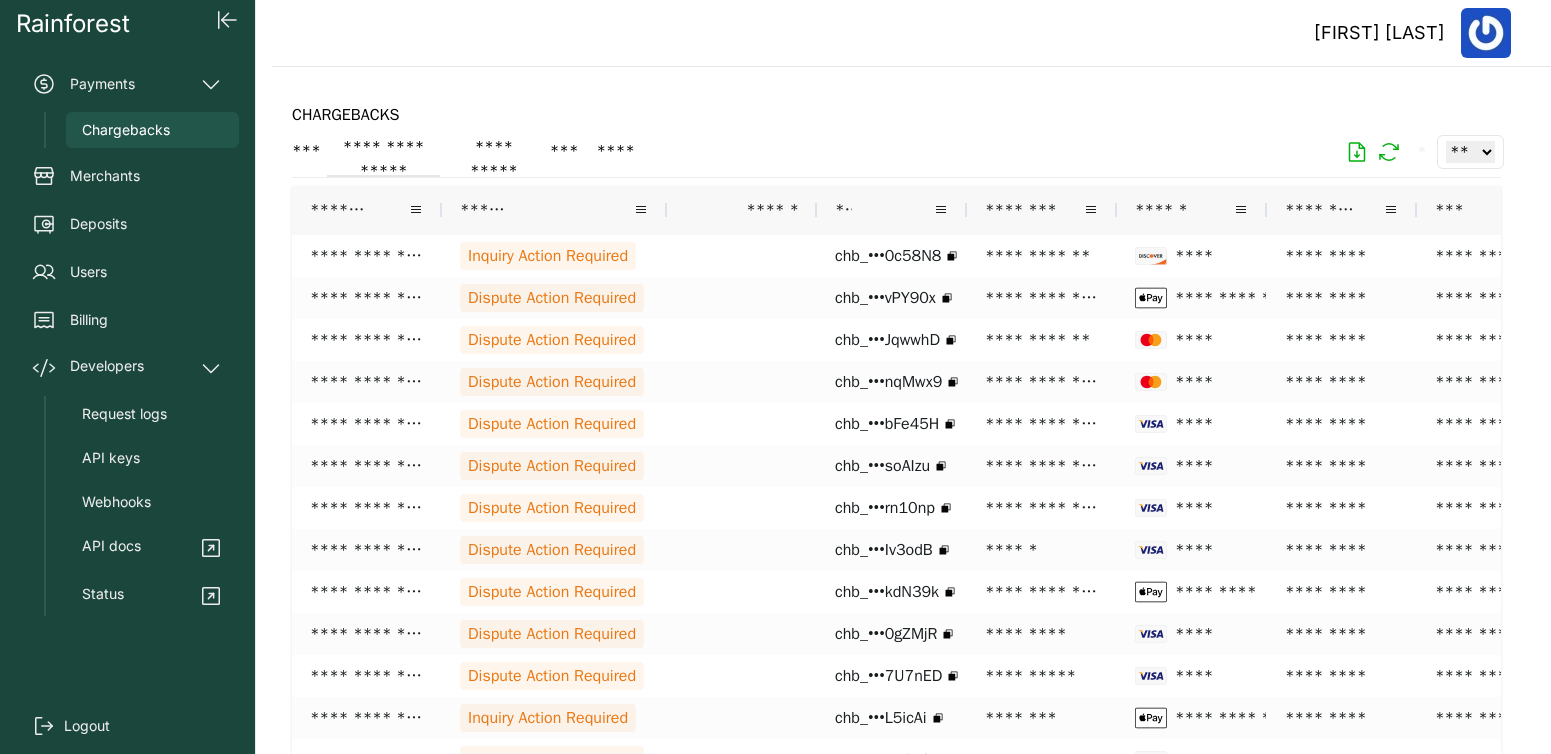 click on "**********" 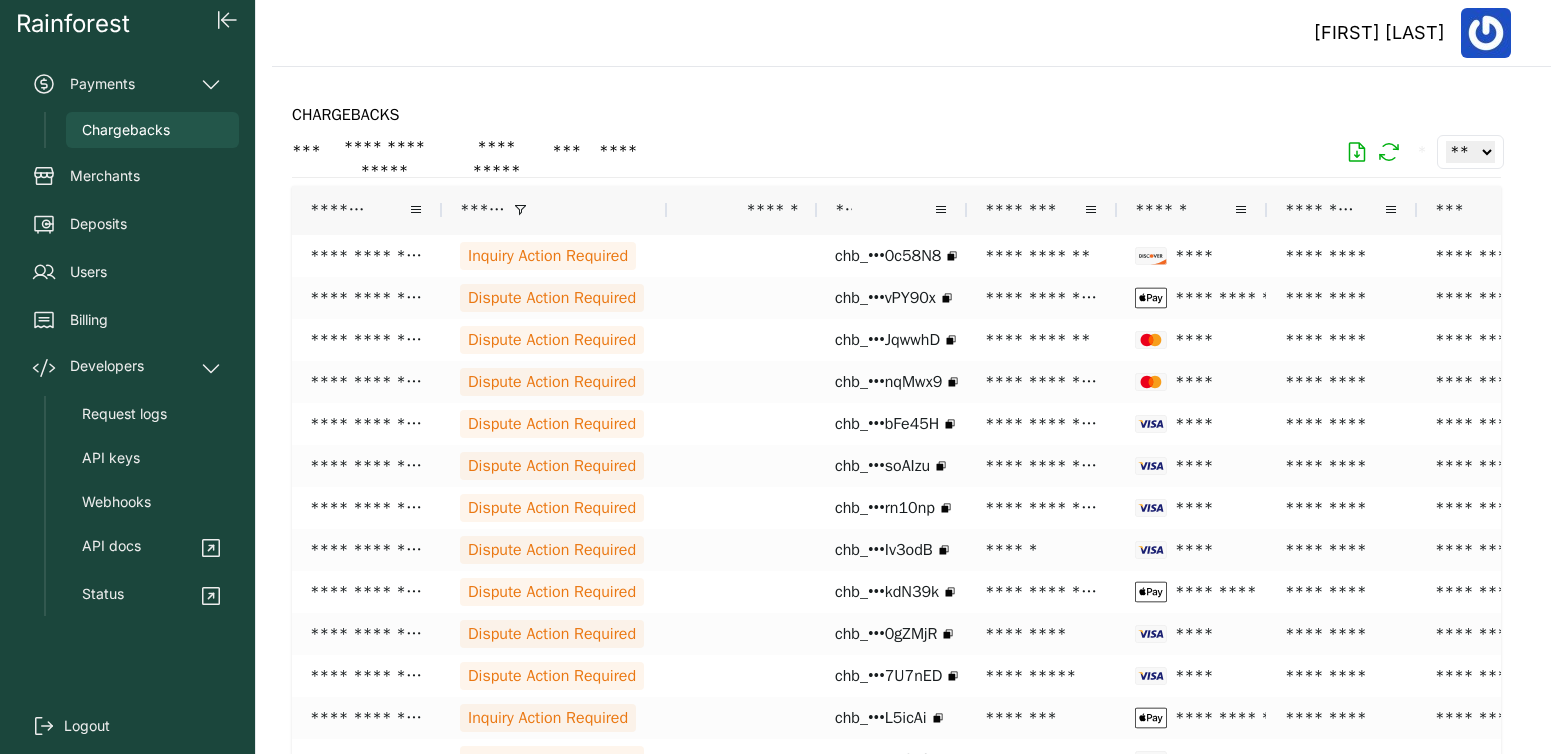 click on "********" at bounding box center (1320, 210) 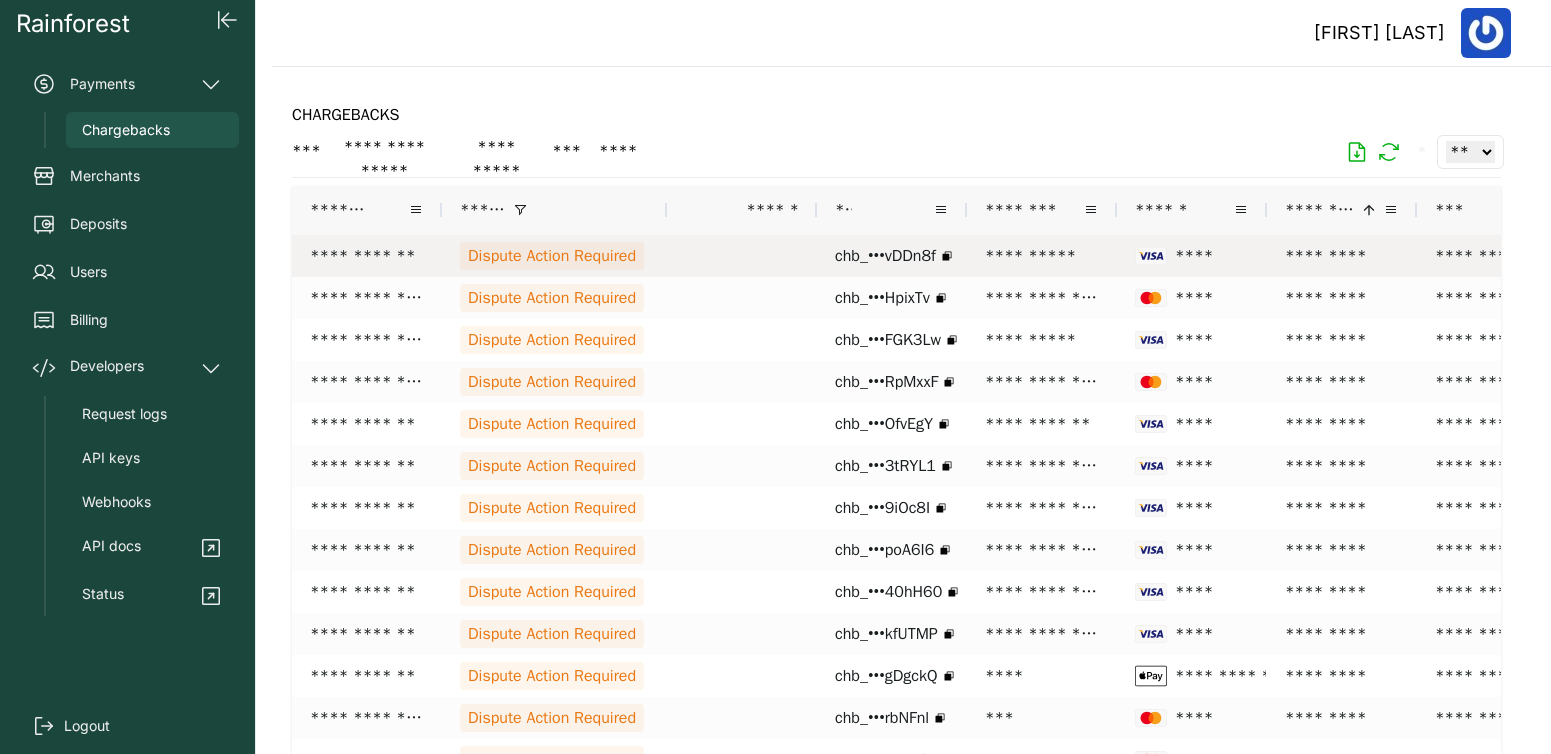 click on "Dispute Action Required" at bounding box center (552, 256) 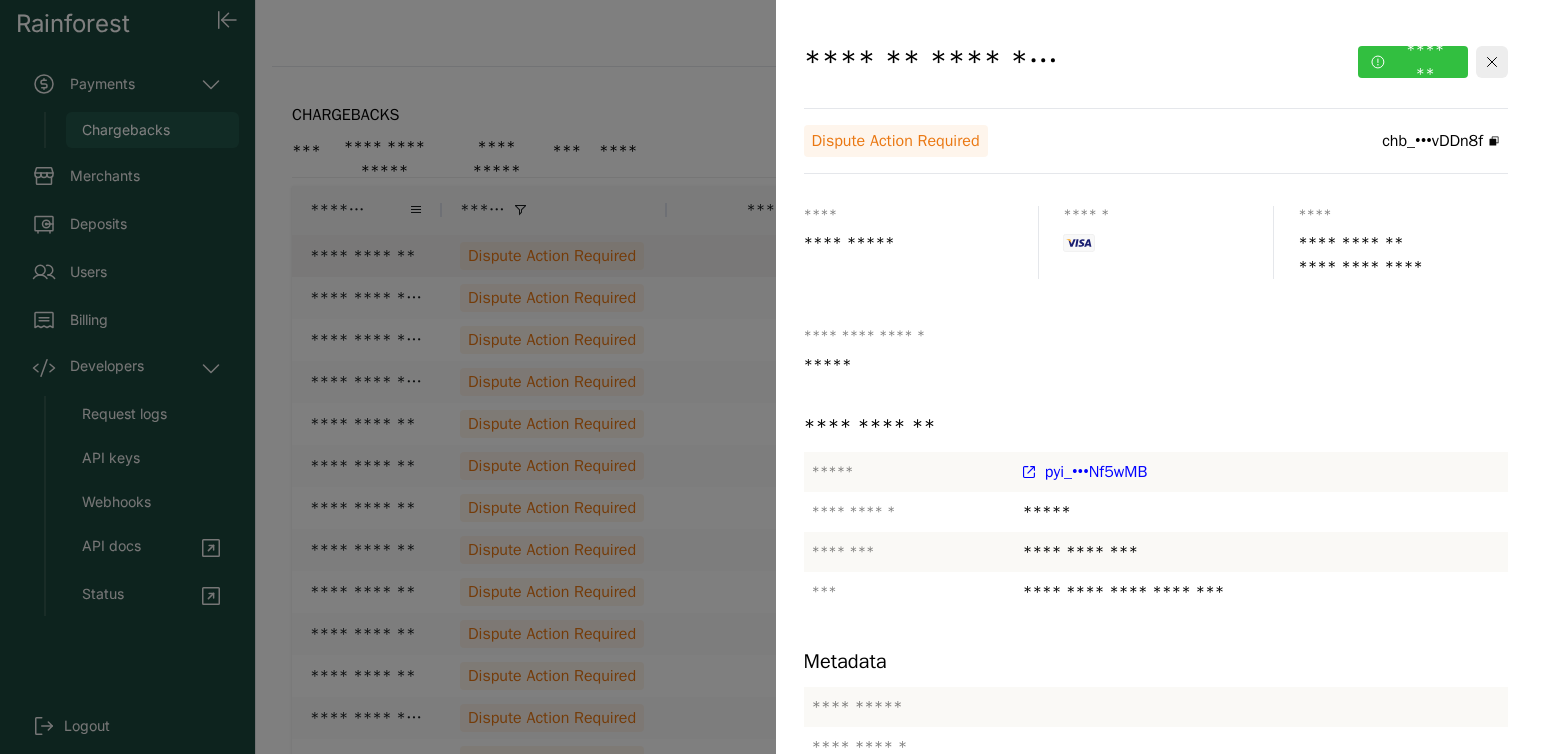 click on "*******" 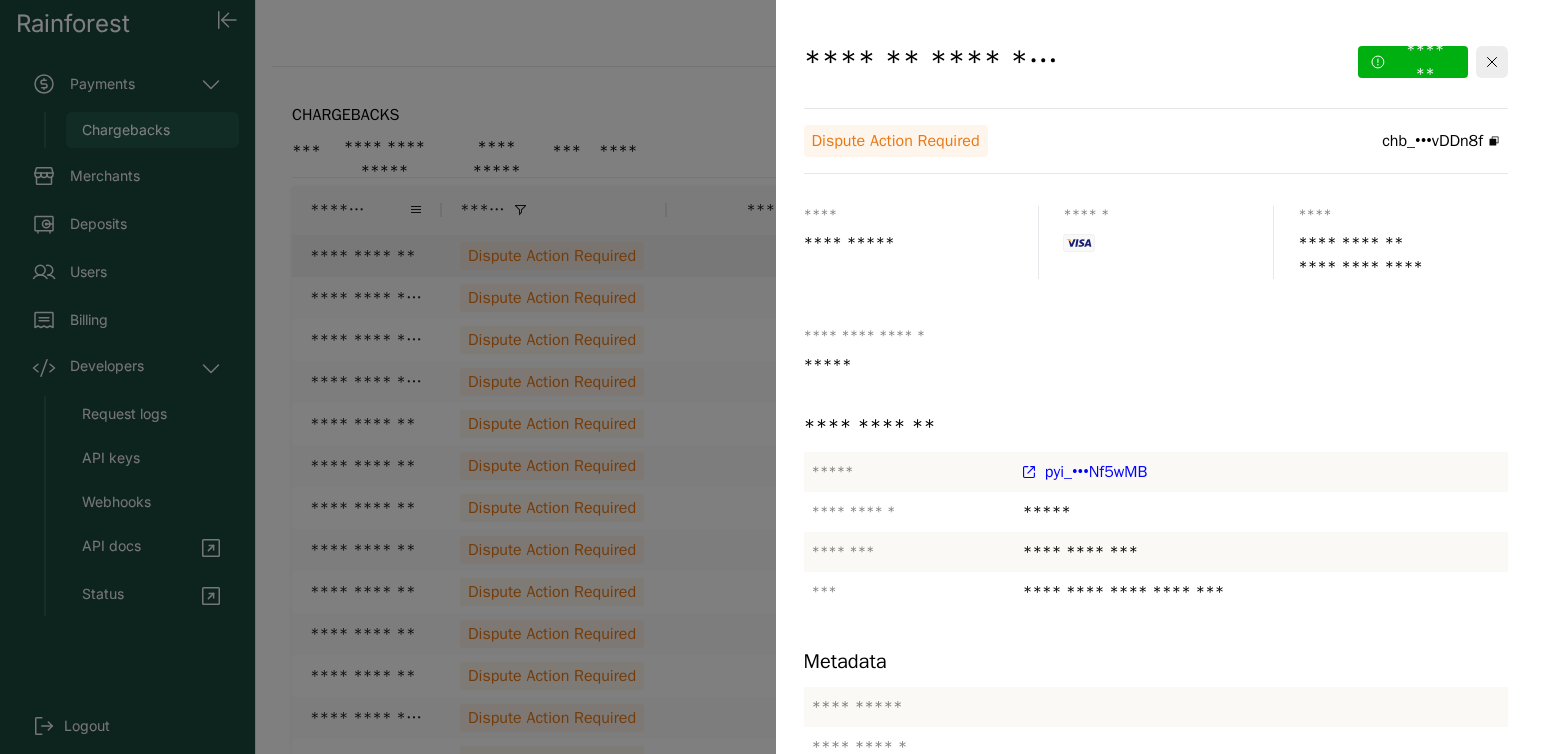 click 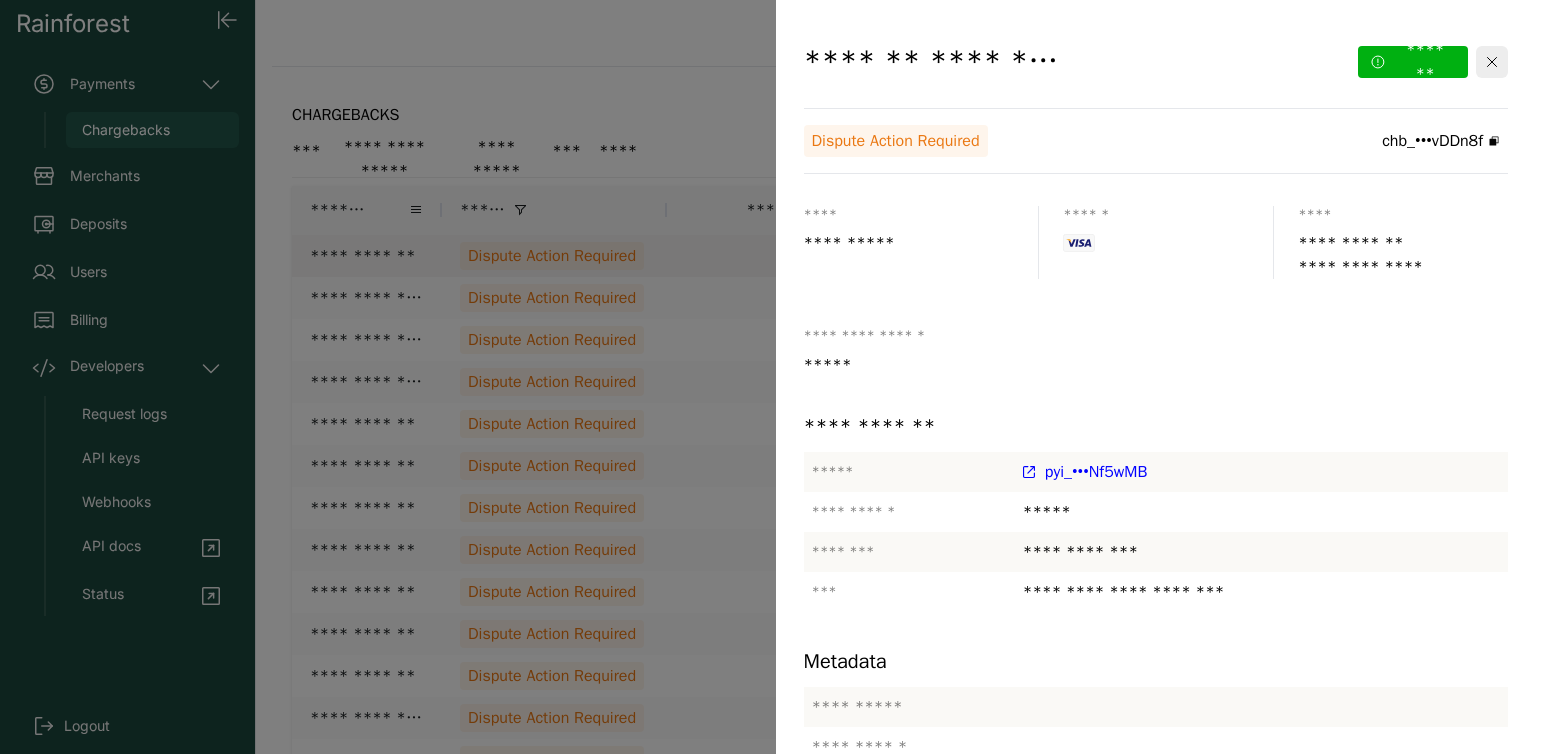 click on "******" at bounding box center [1163, 1068] 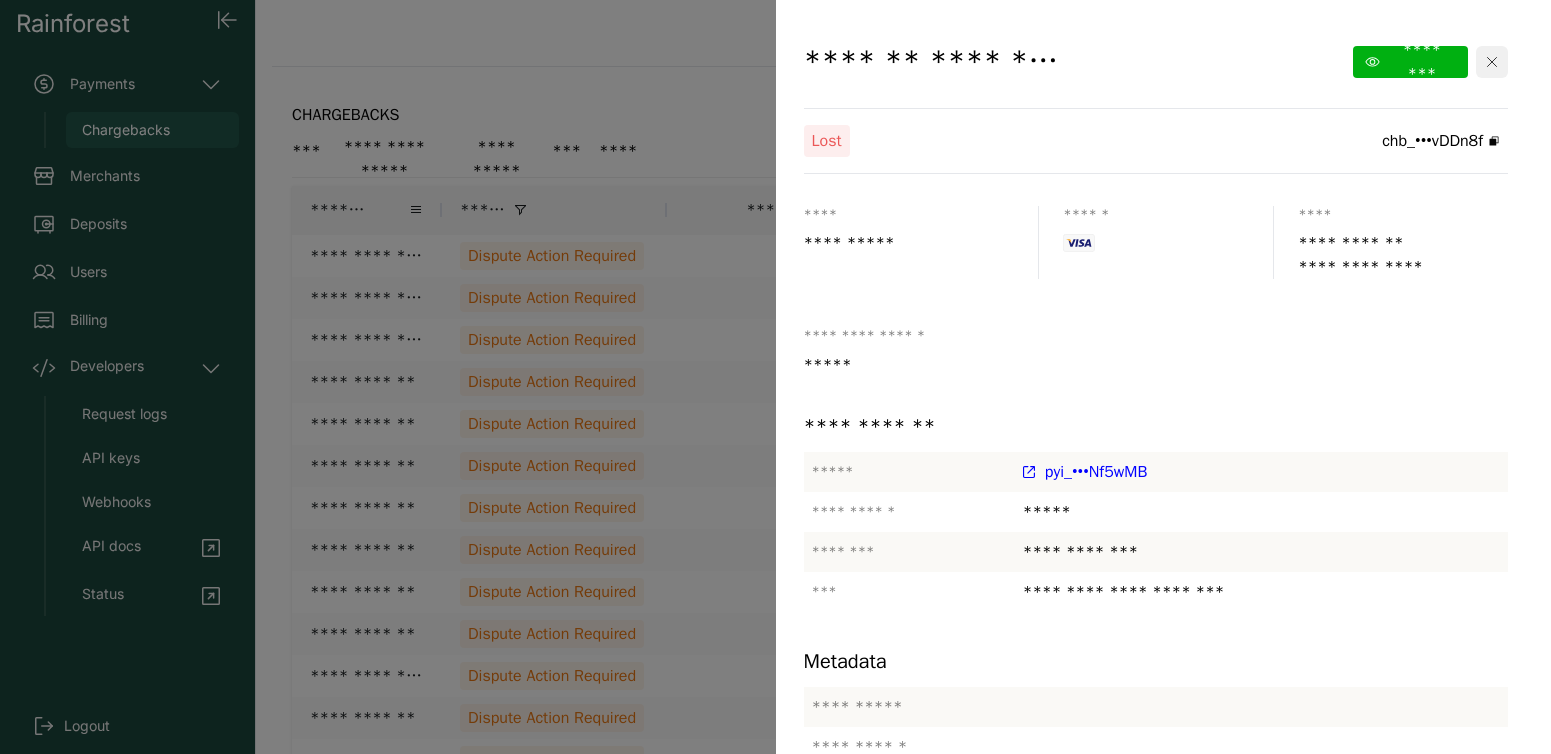 click 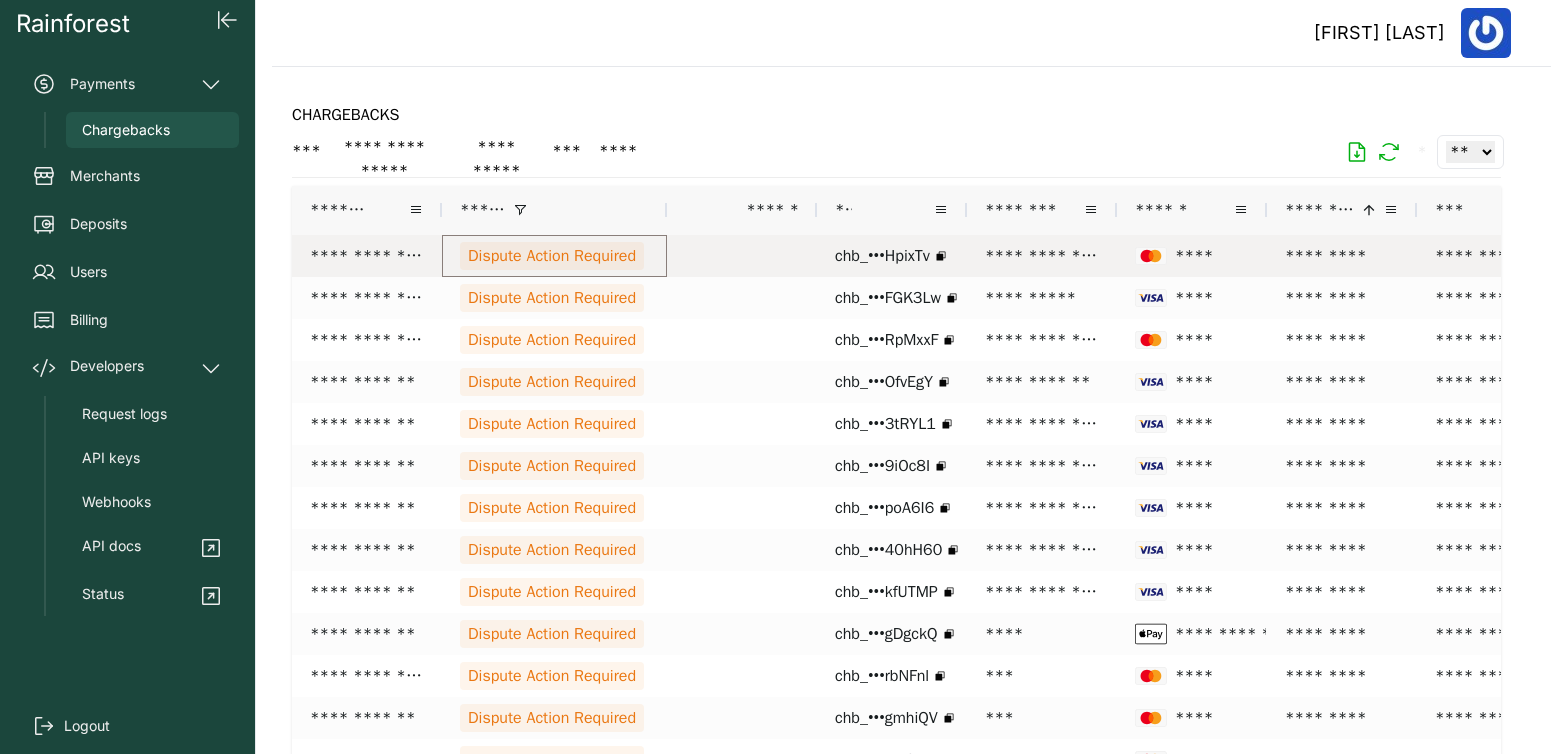 click on "Dispute Action Required" at bounding box center (552, 256) 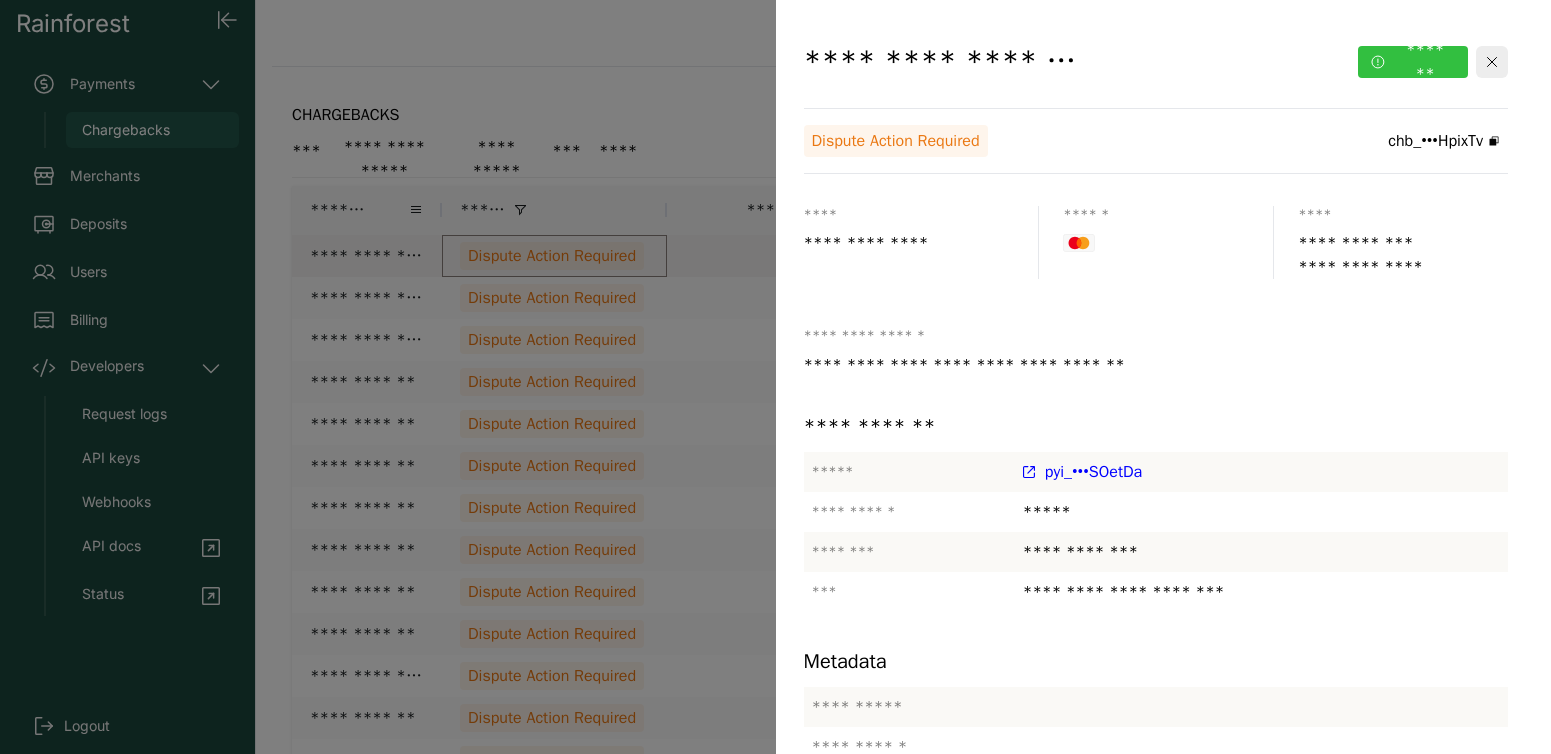 click on "*******" 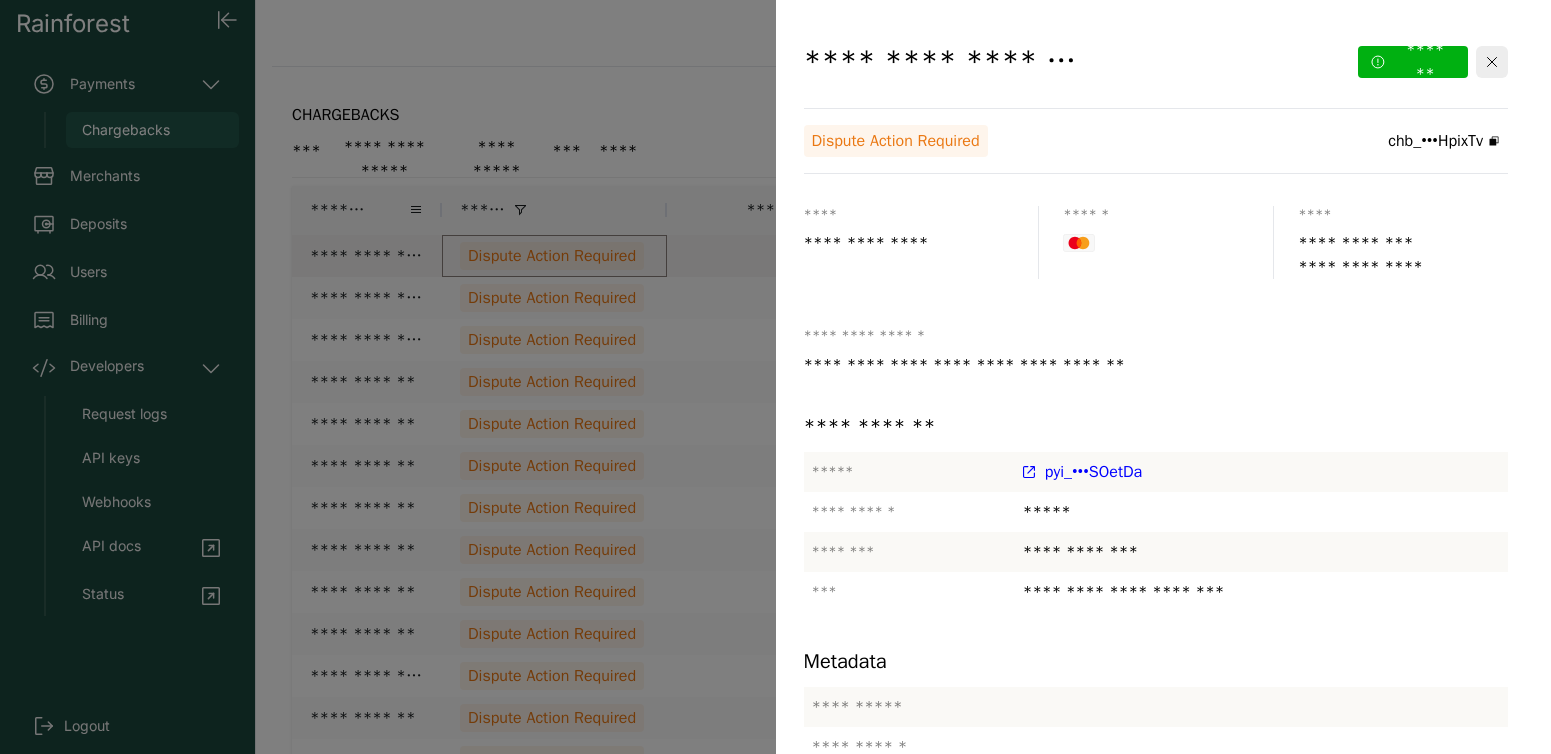 click 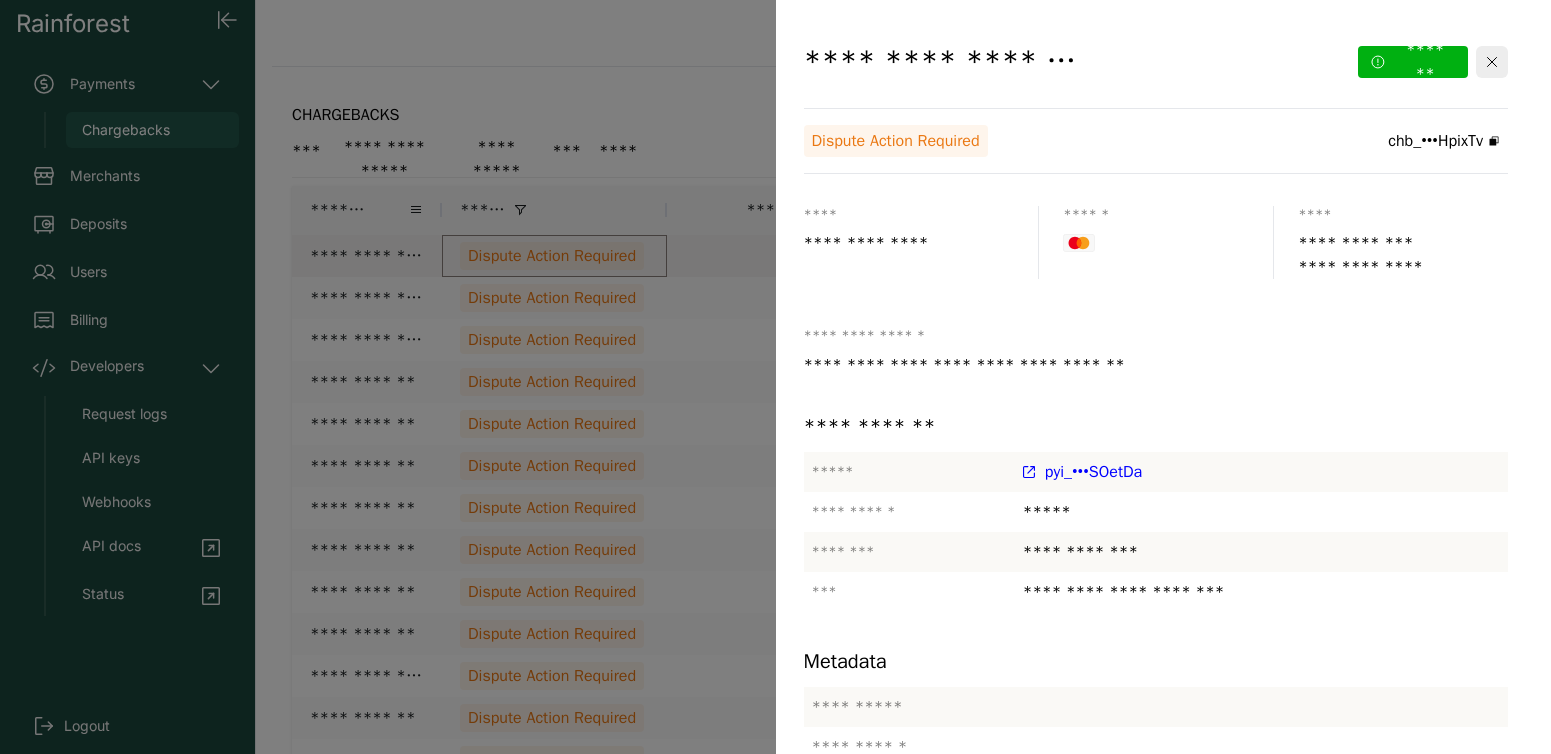 click on "******" 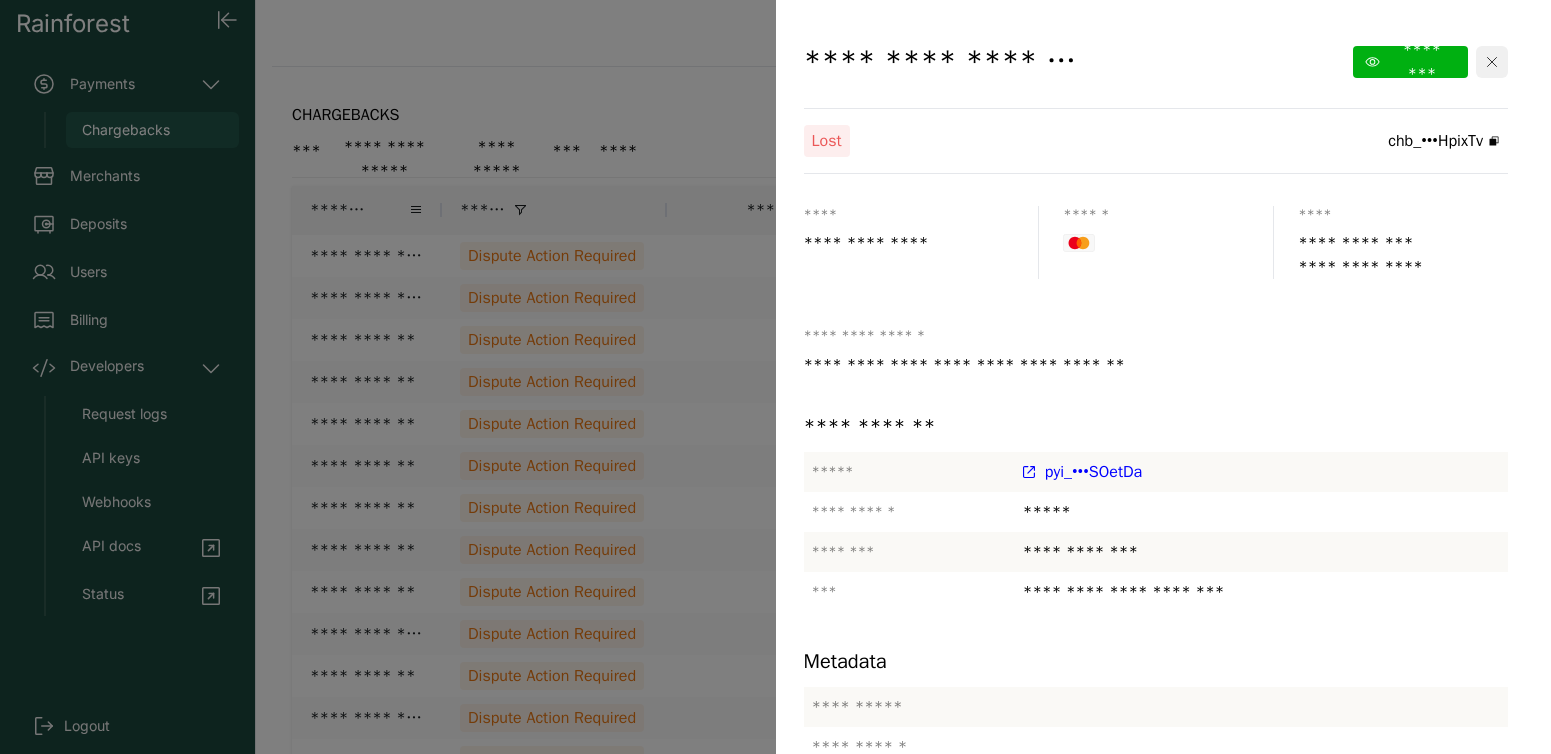 click 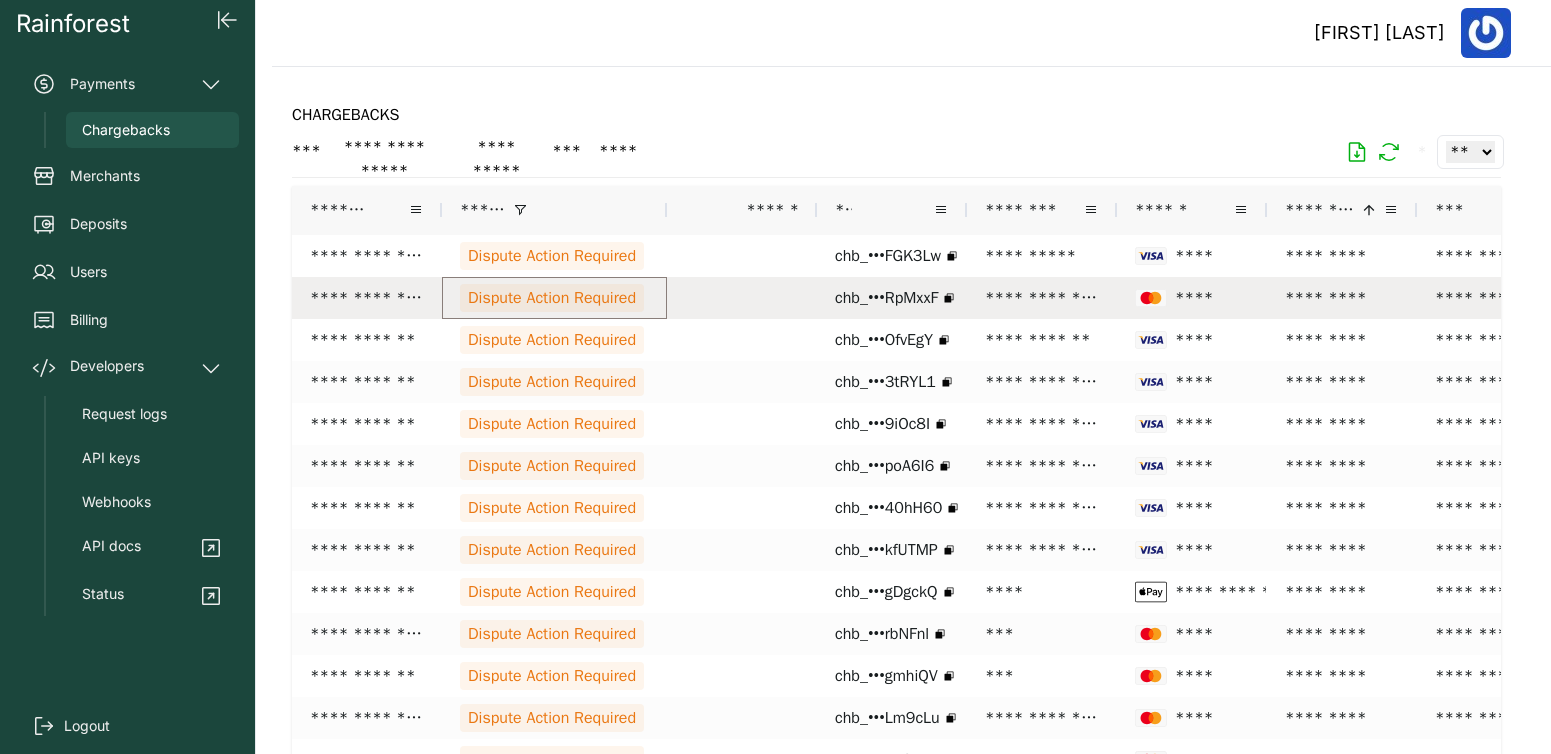 click on "Dispute Action Required" at bounding box center (552, 298) 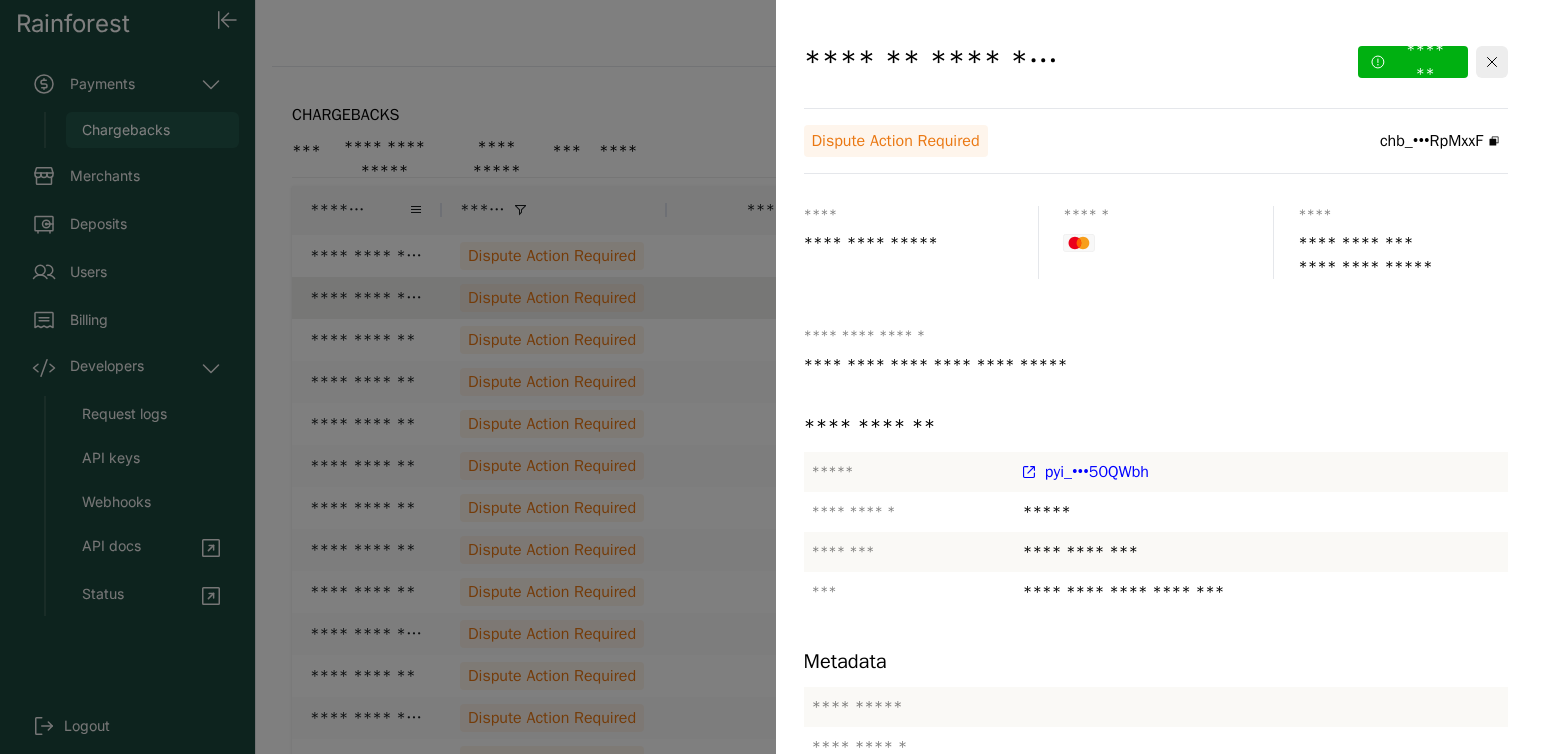click on "pyi_•••50QWbh" at bounding box center (1097, 472) 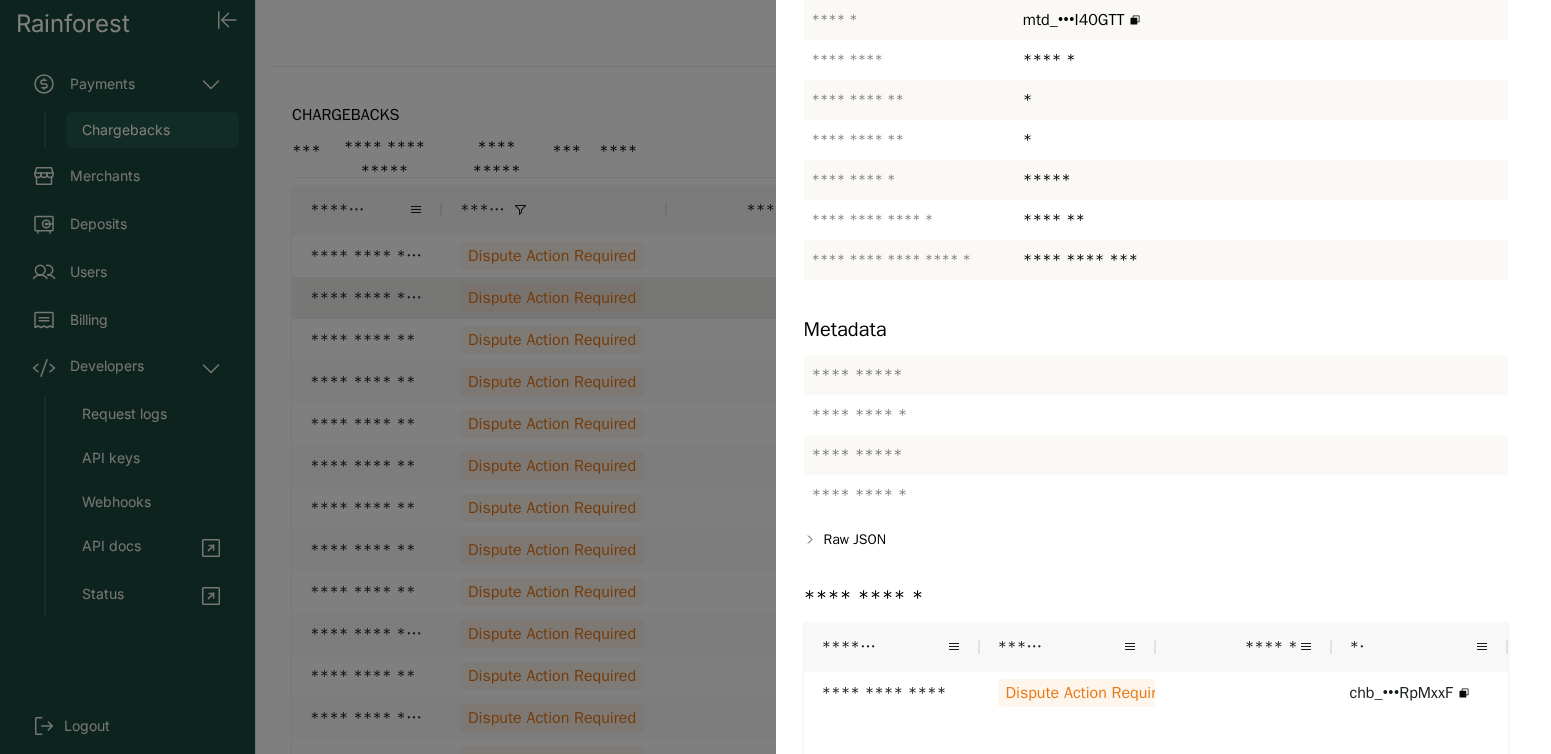 scroll, scrollTop: 623, scrollLeft: 0, axis: vertical 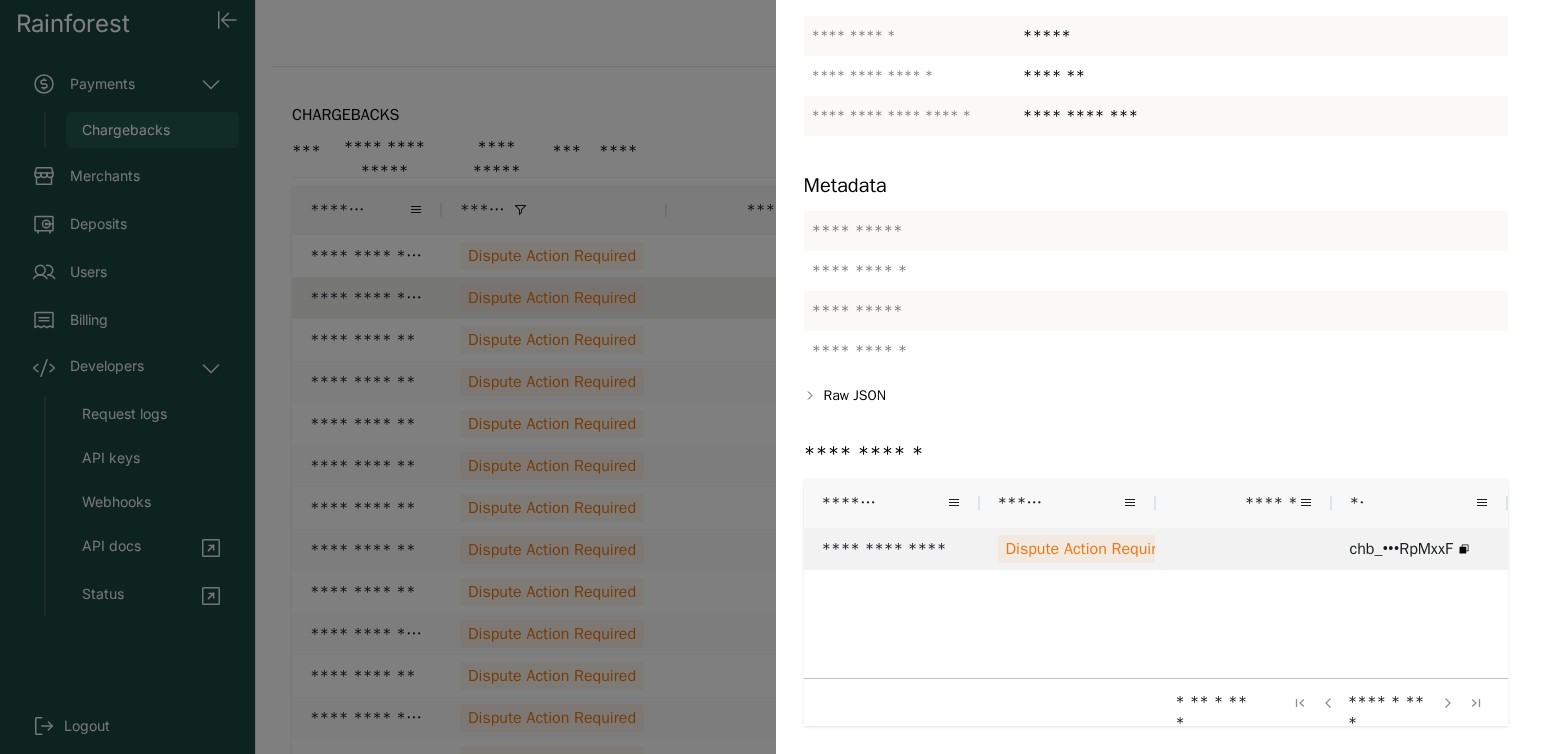 click on "Dispute Action Required" at bounding box center (1090, 549) 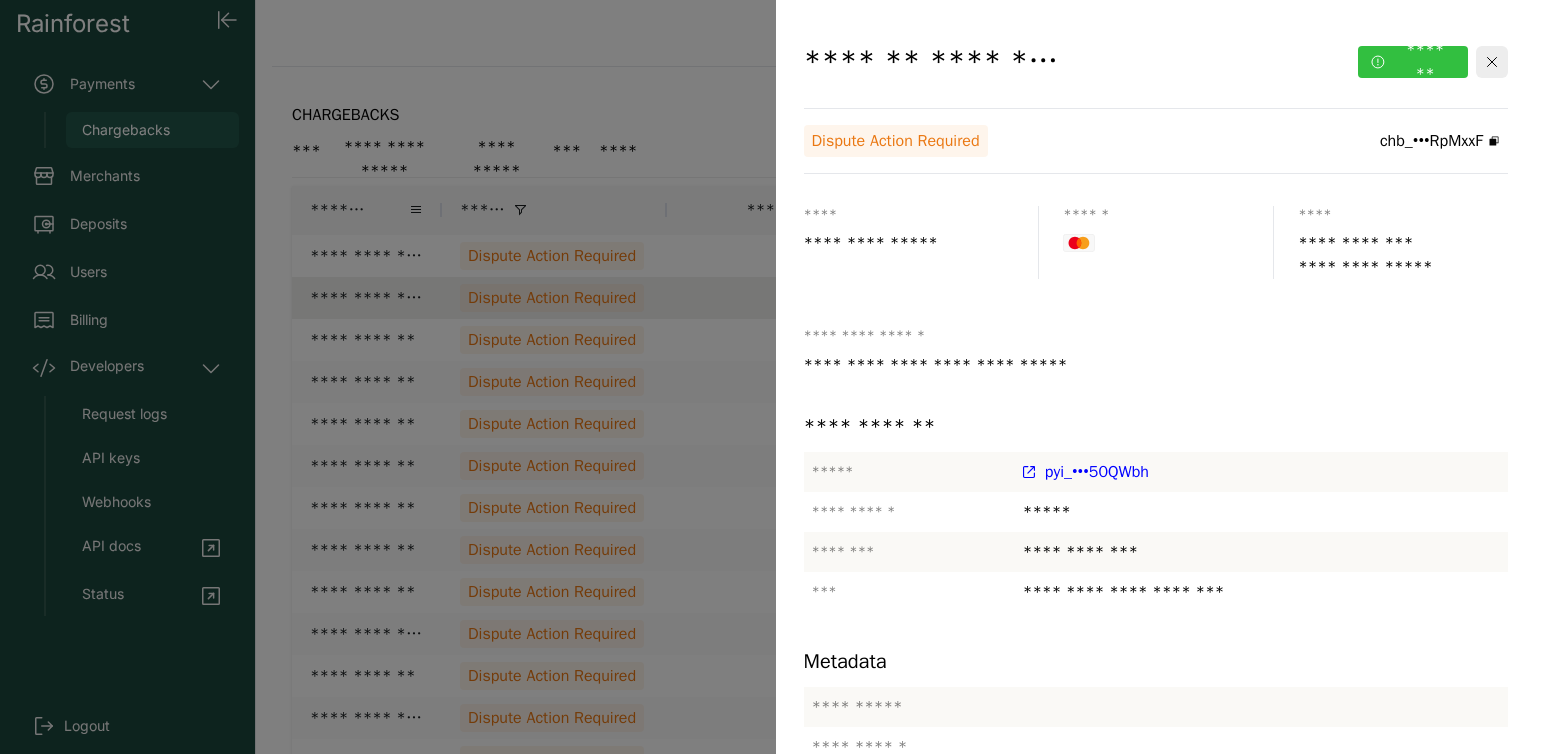 click on "*******" 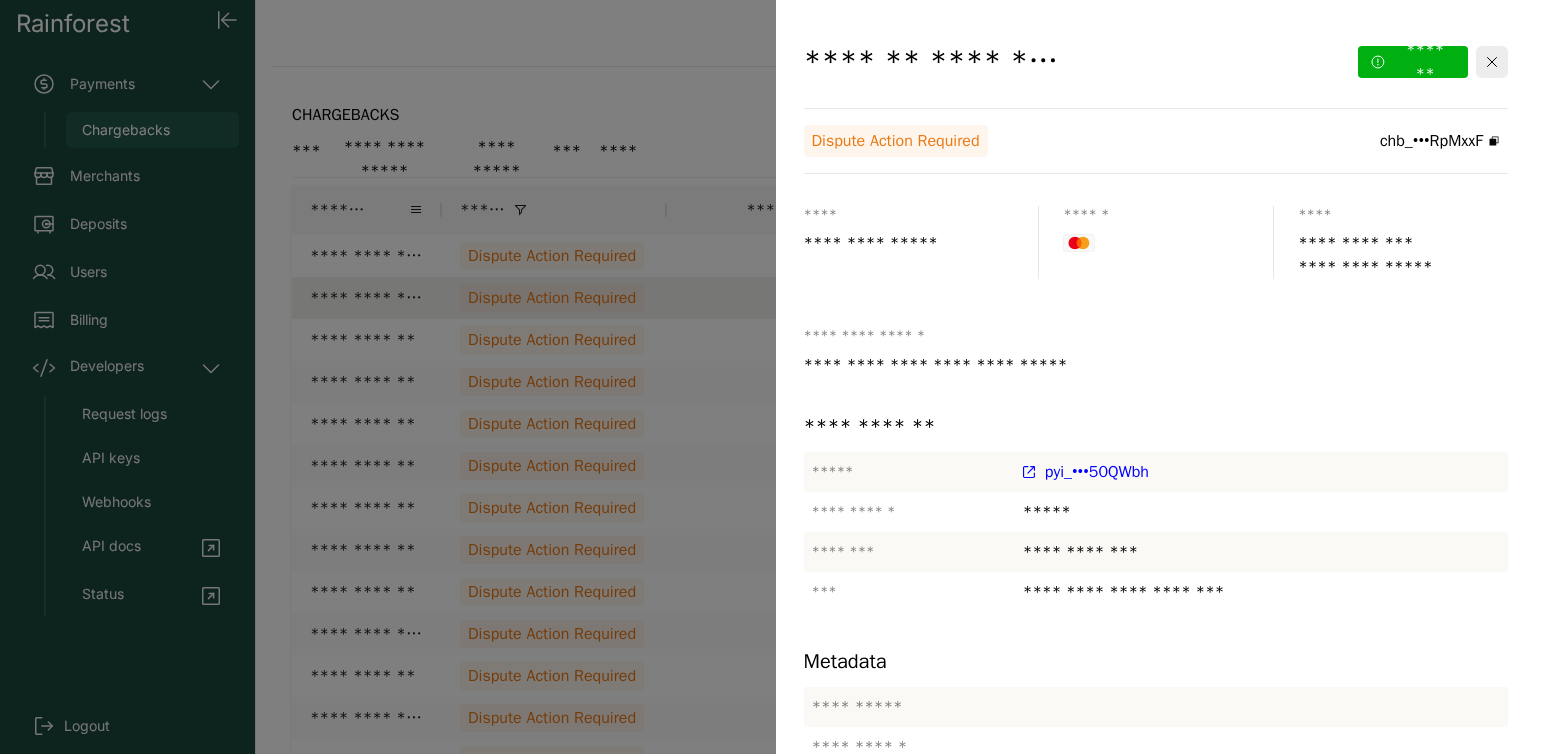 click on "*******" at bounding box center (1290, 1292) 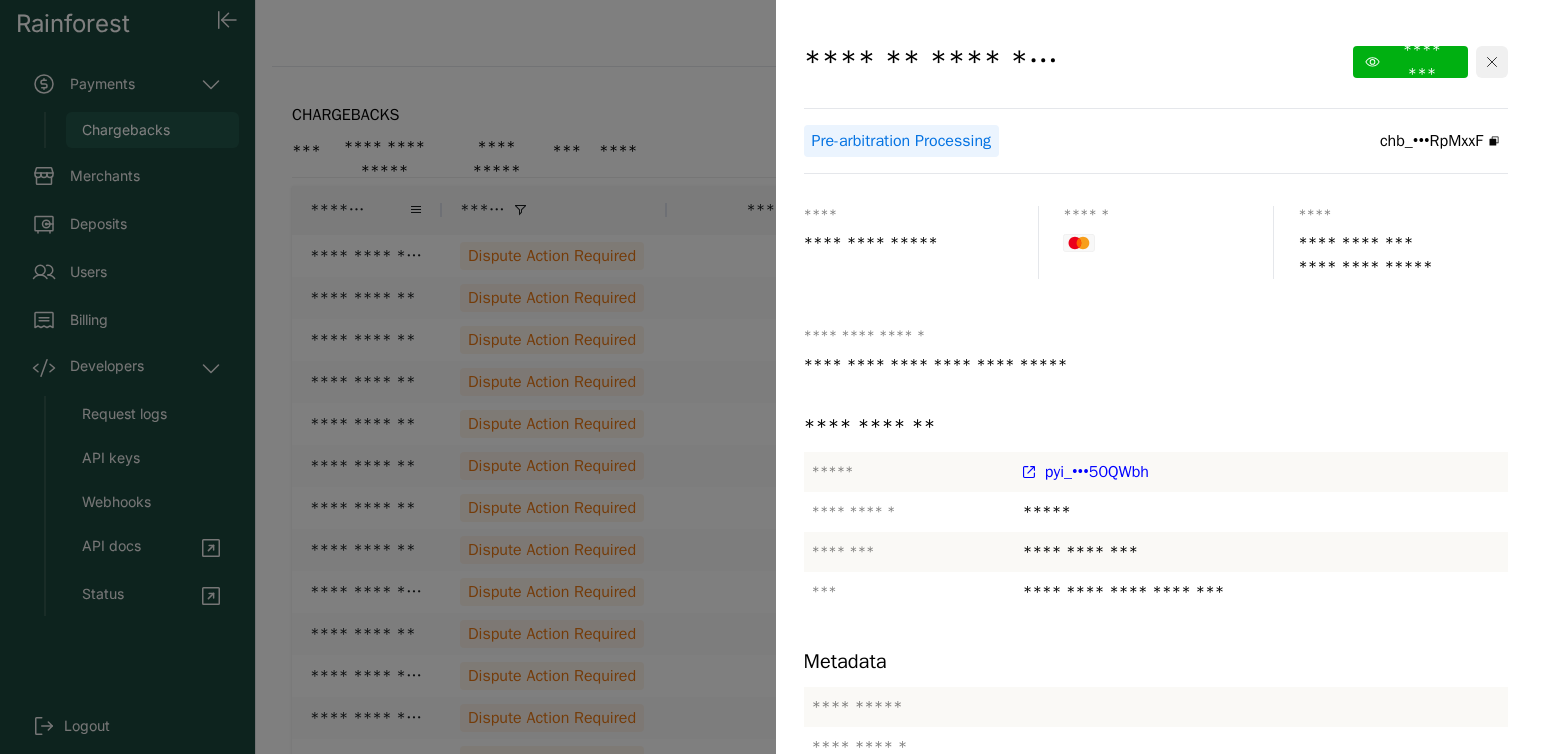 click 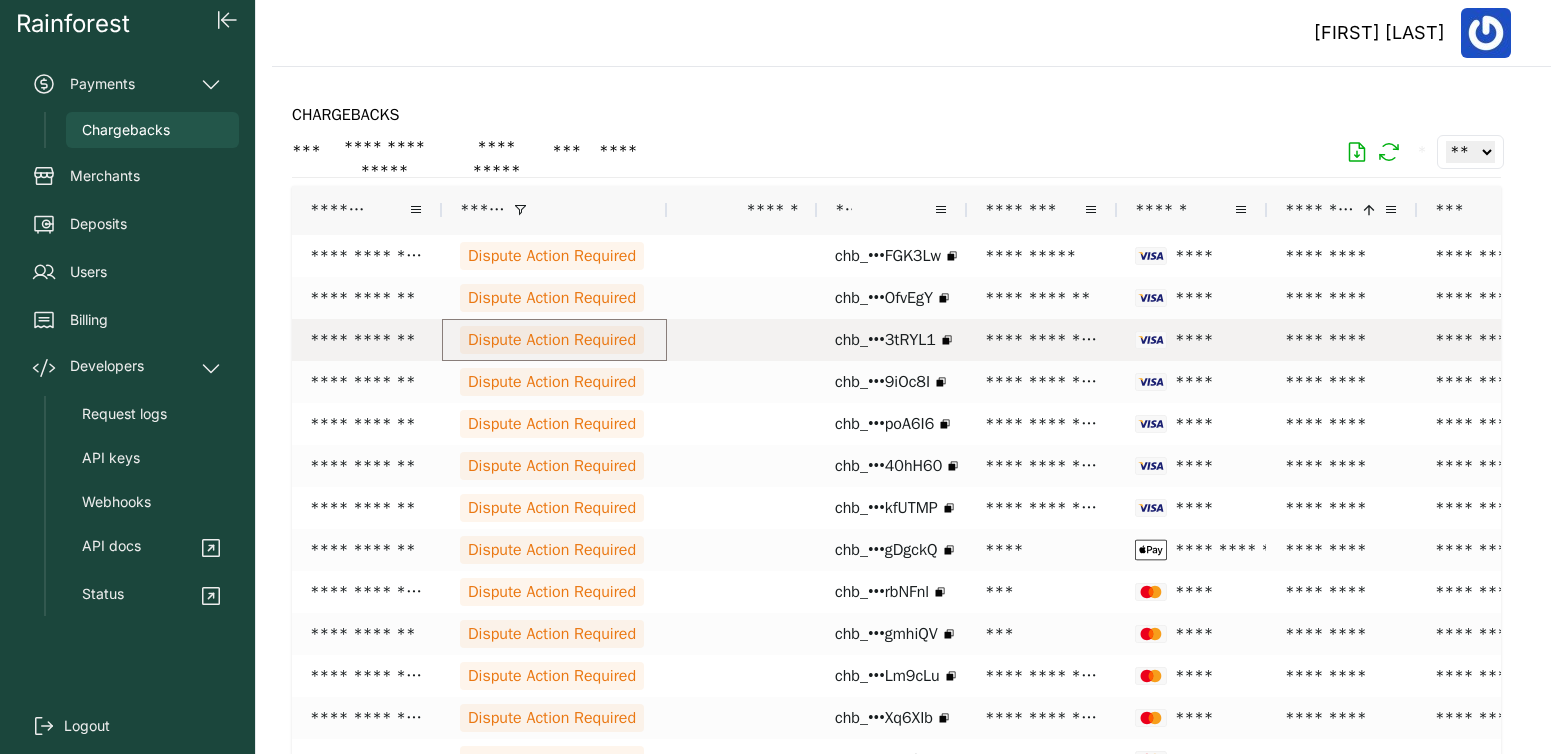 click on "Dispute Action Required" at bounding box center [552, 340] 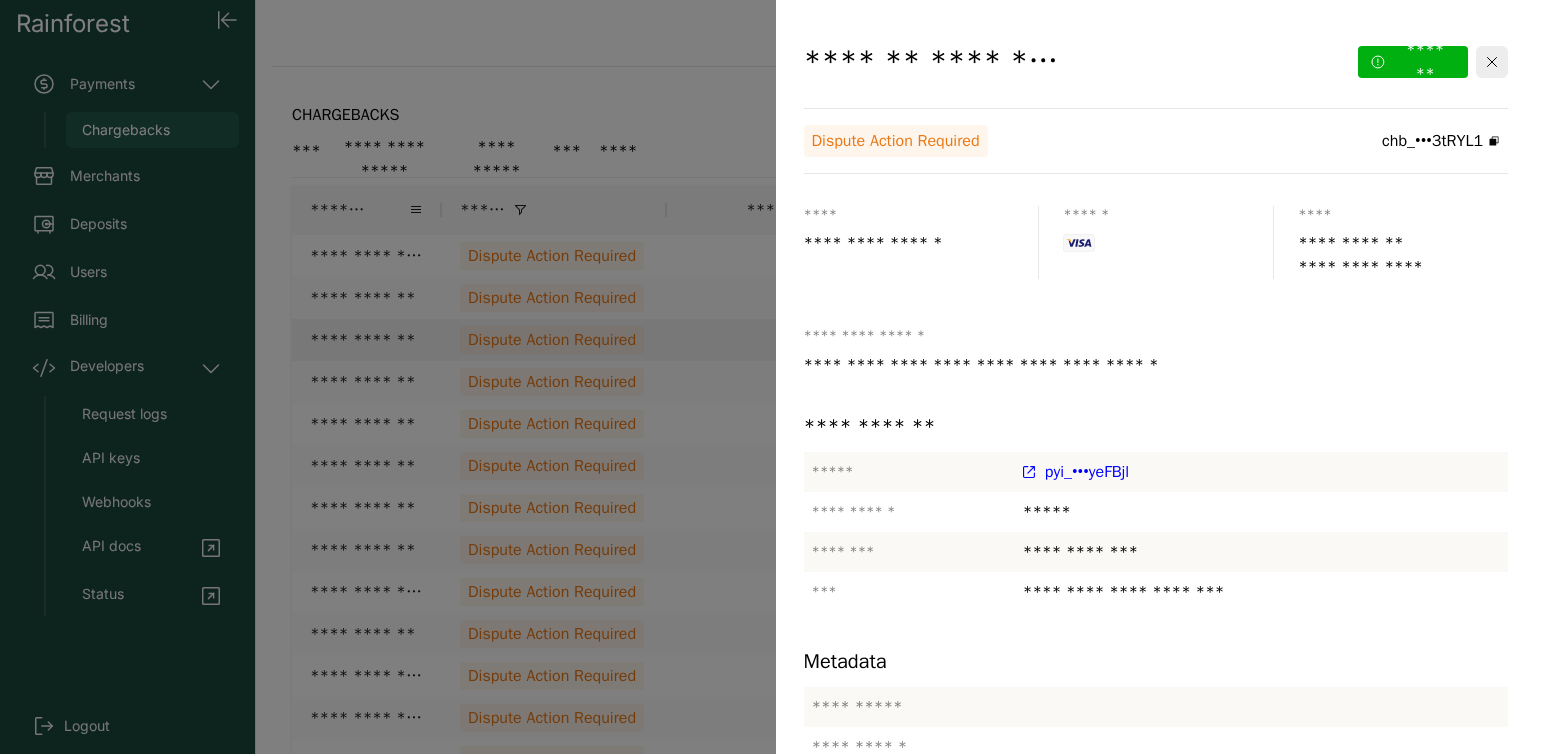 click on "pyi_•••yeFBjl" at bounding box center [1087, 472] 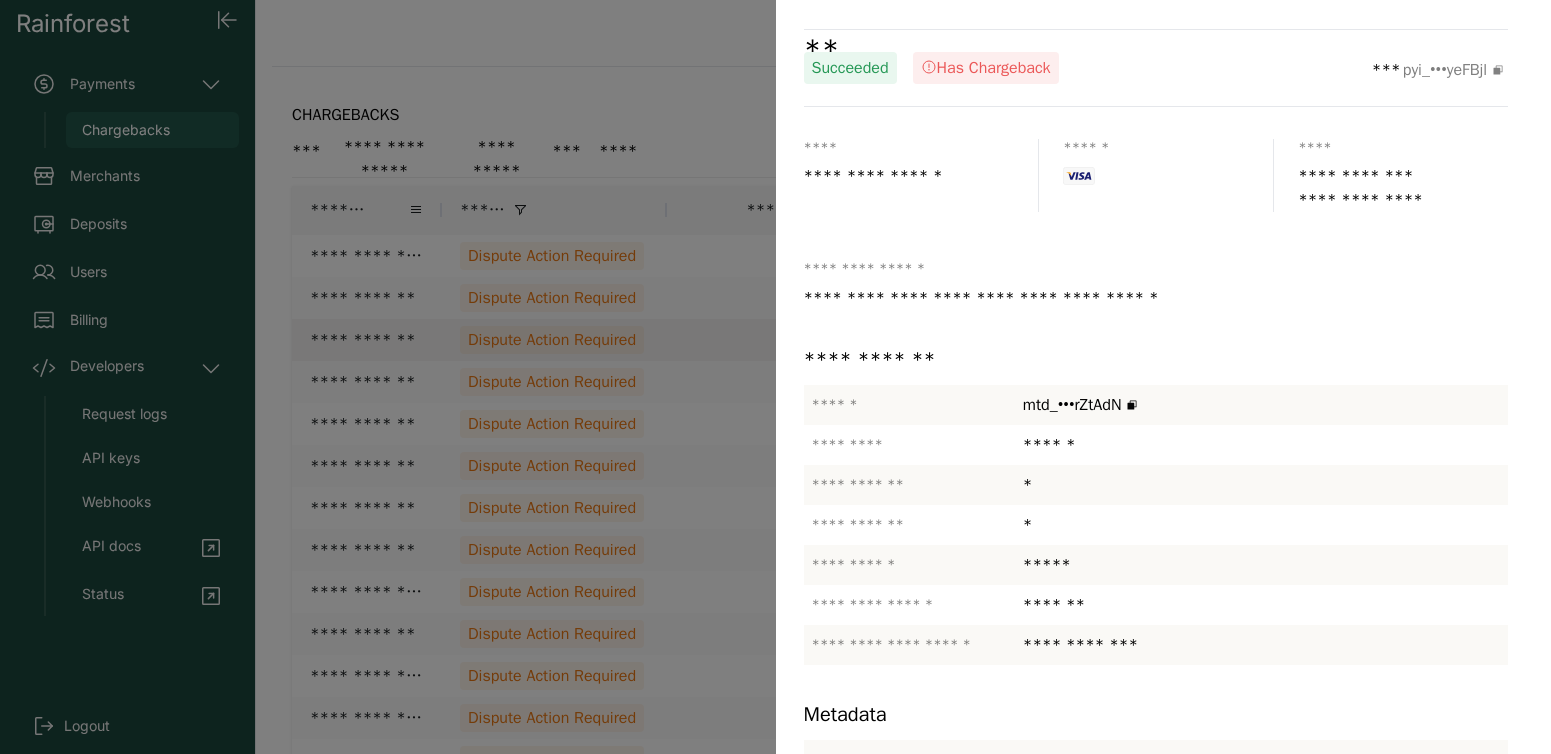 scroll, scrollTop: 75, scrollLeft: 0, axis: vertical 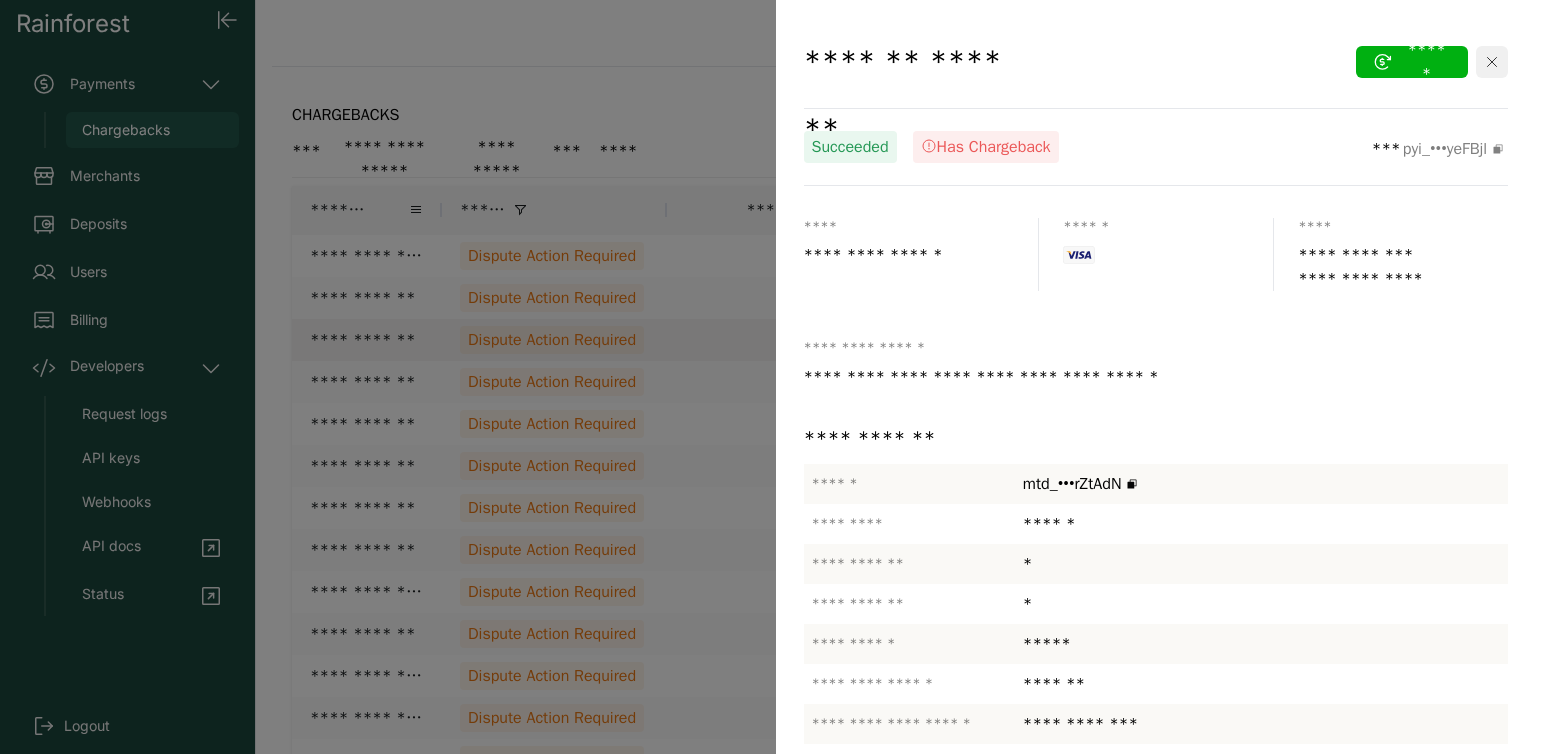 click 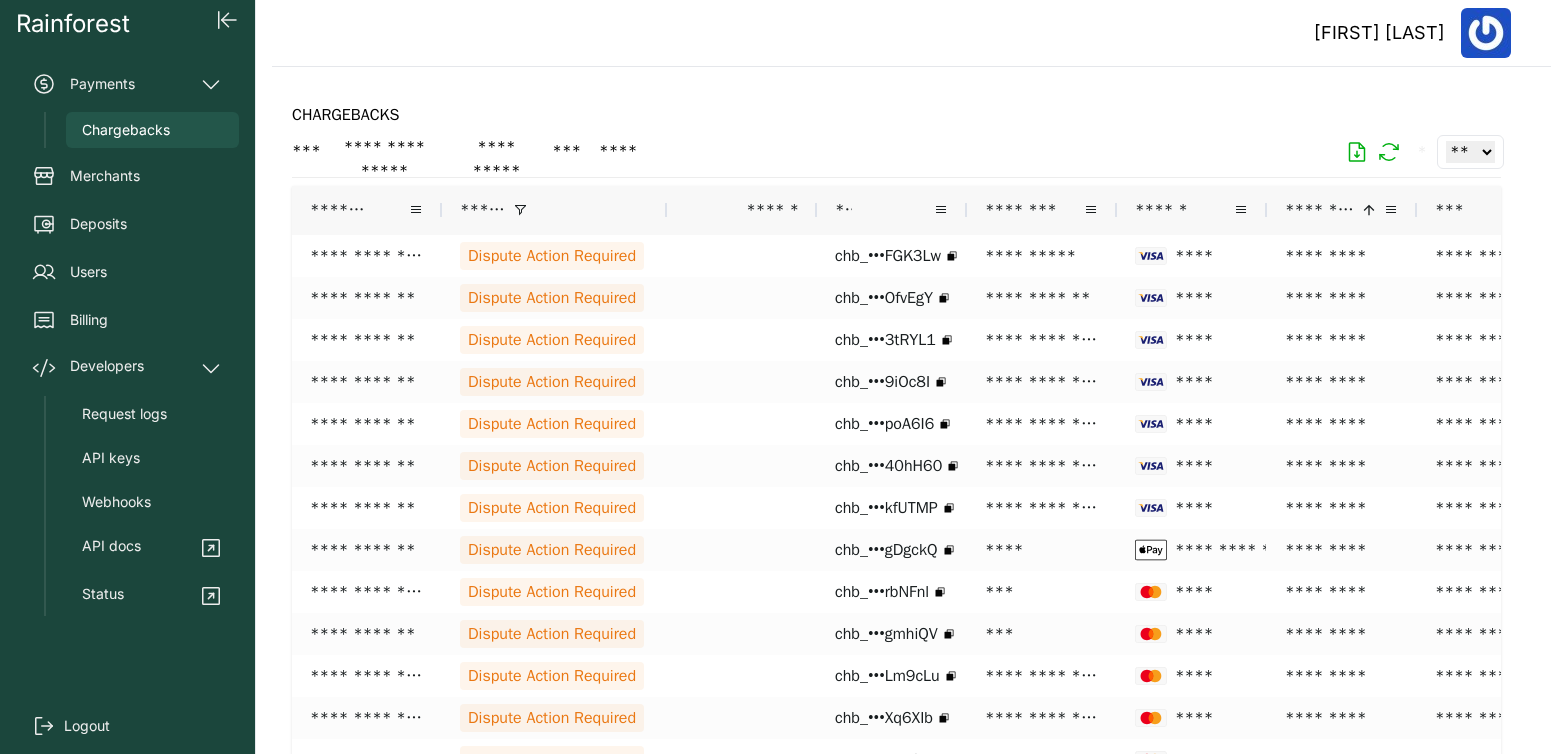 click on "CHARGEBACKS" 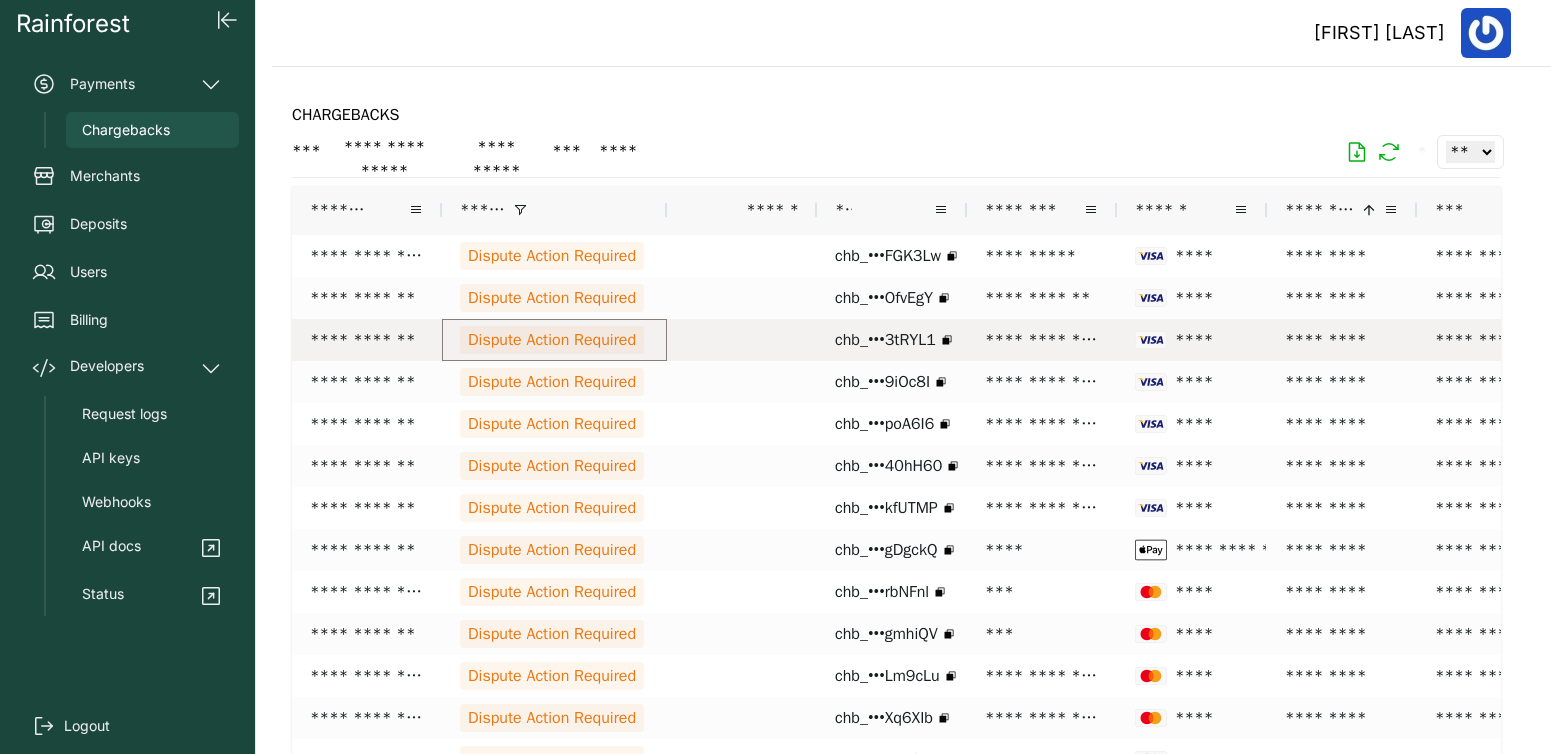 click on "Dispute Action Required" at bounding box center [552, 340] 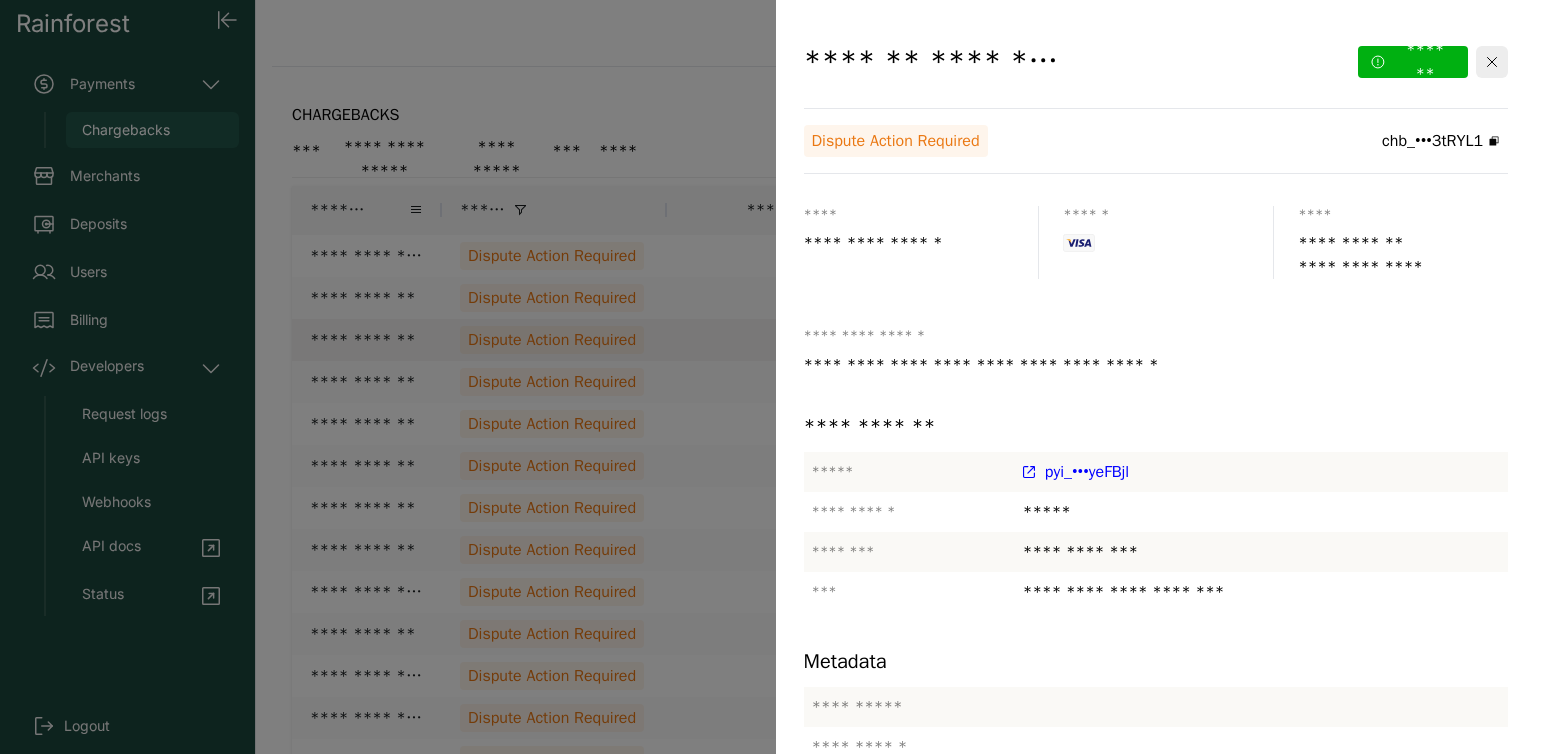 click at bounding box center (775, 377) 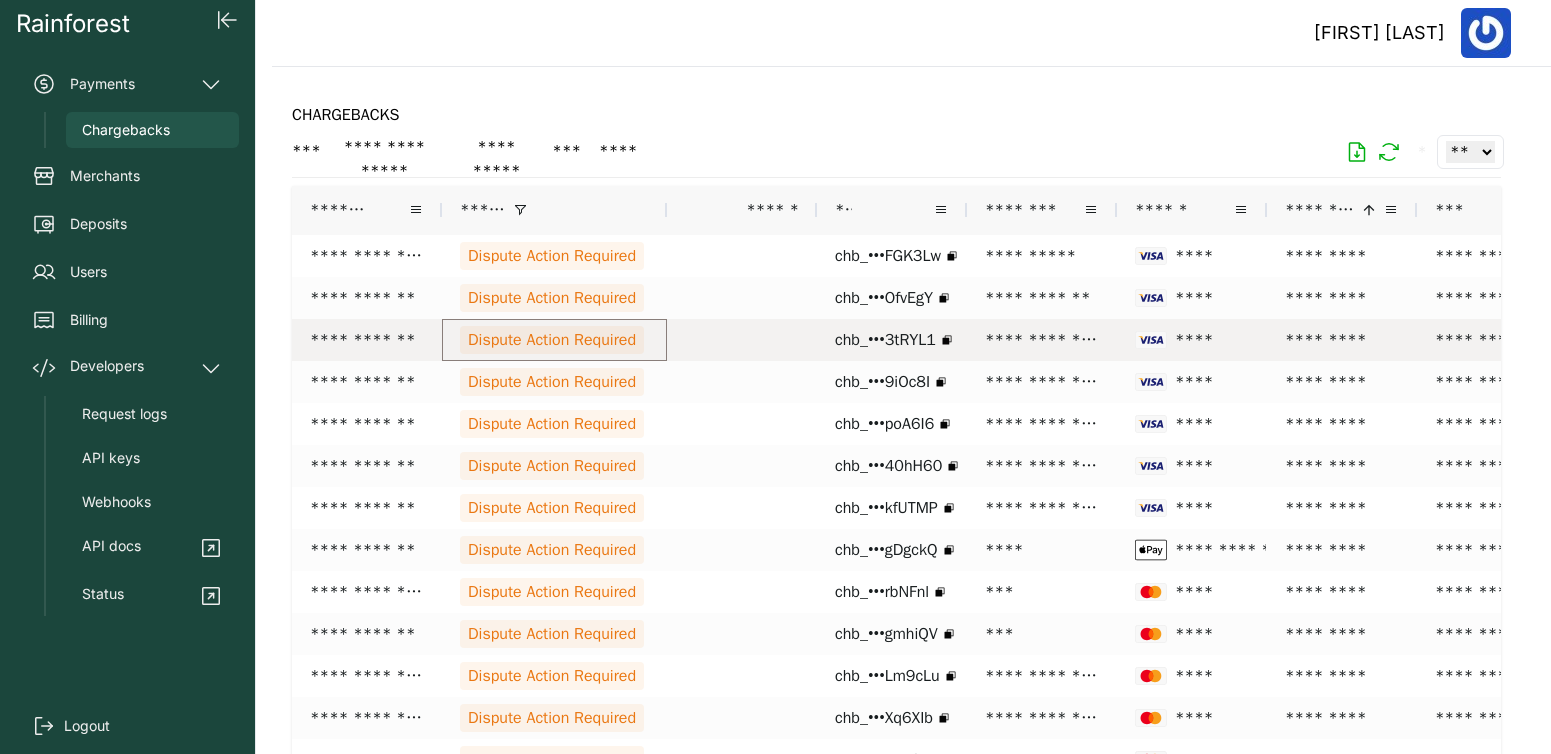 click on "Dispute Action Required" at bounding box center (552, 340) 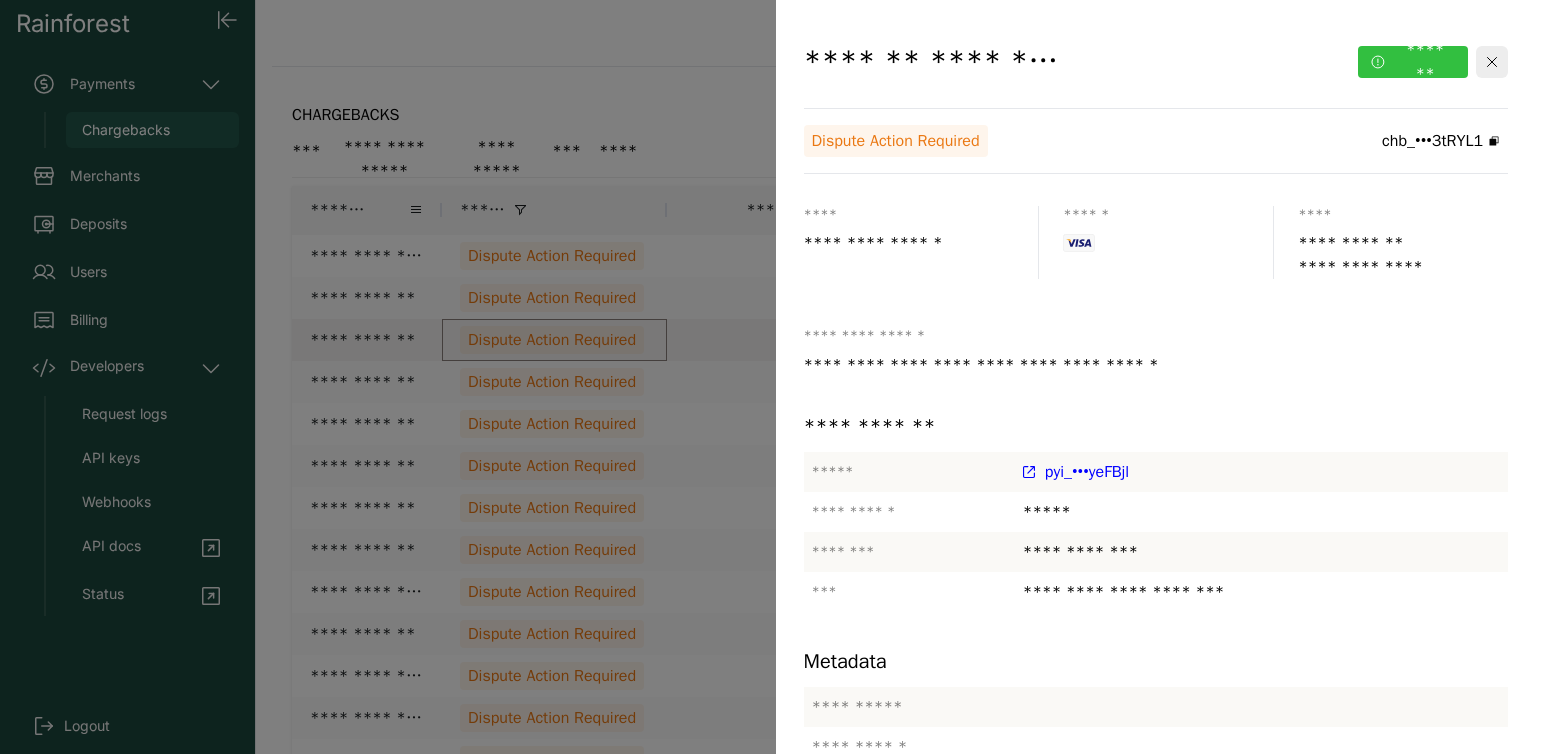 click on "*******" 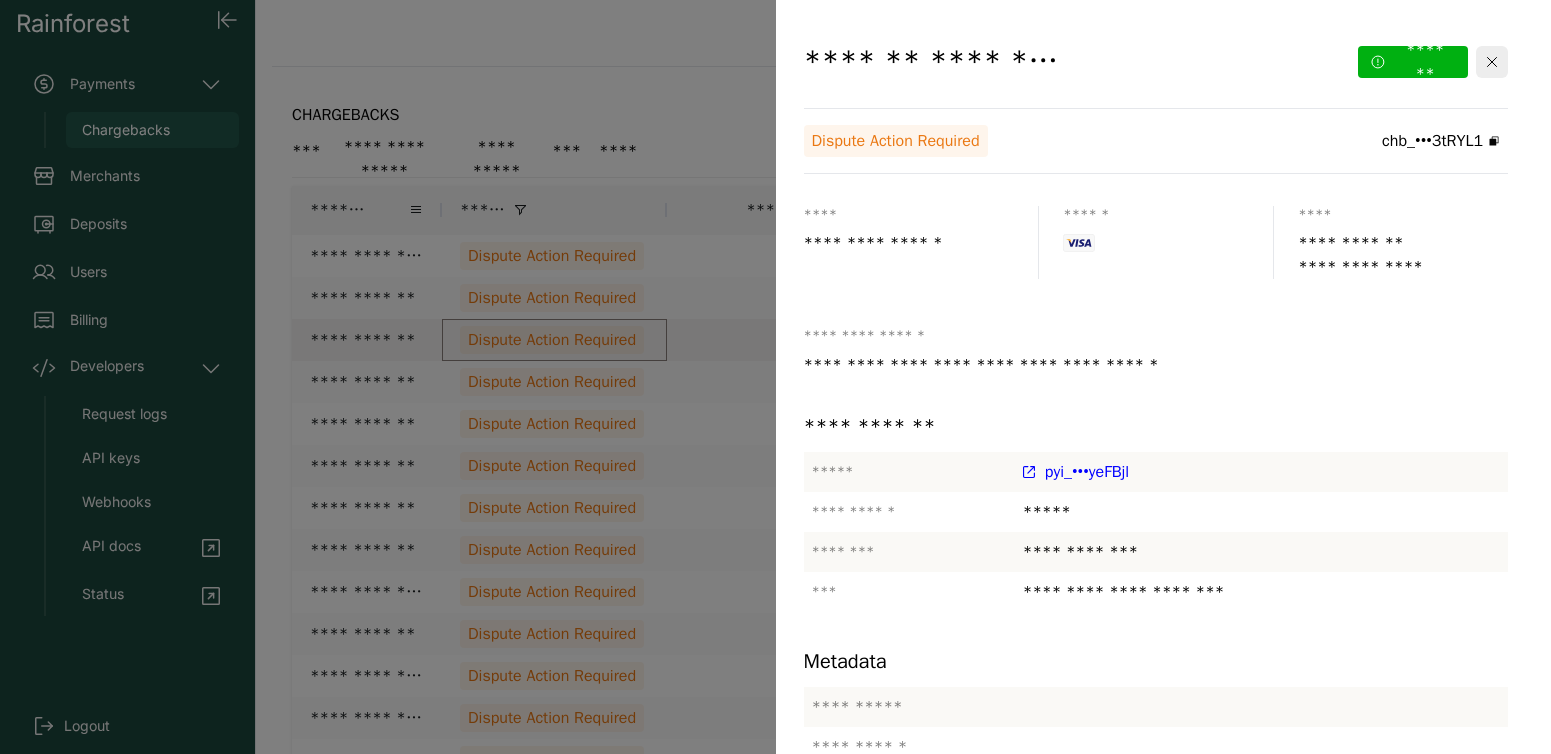 click on "*******" at bounding box center [1290, 1292] 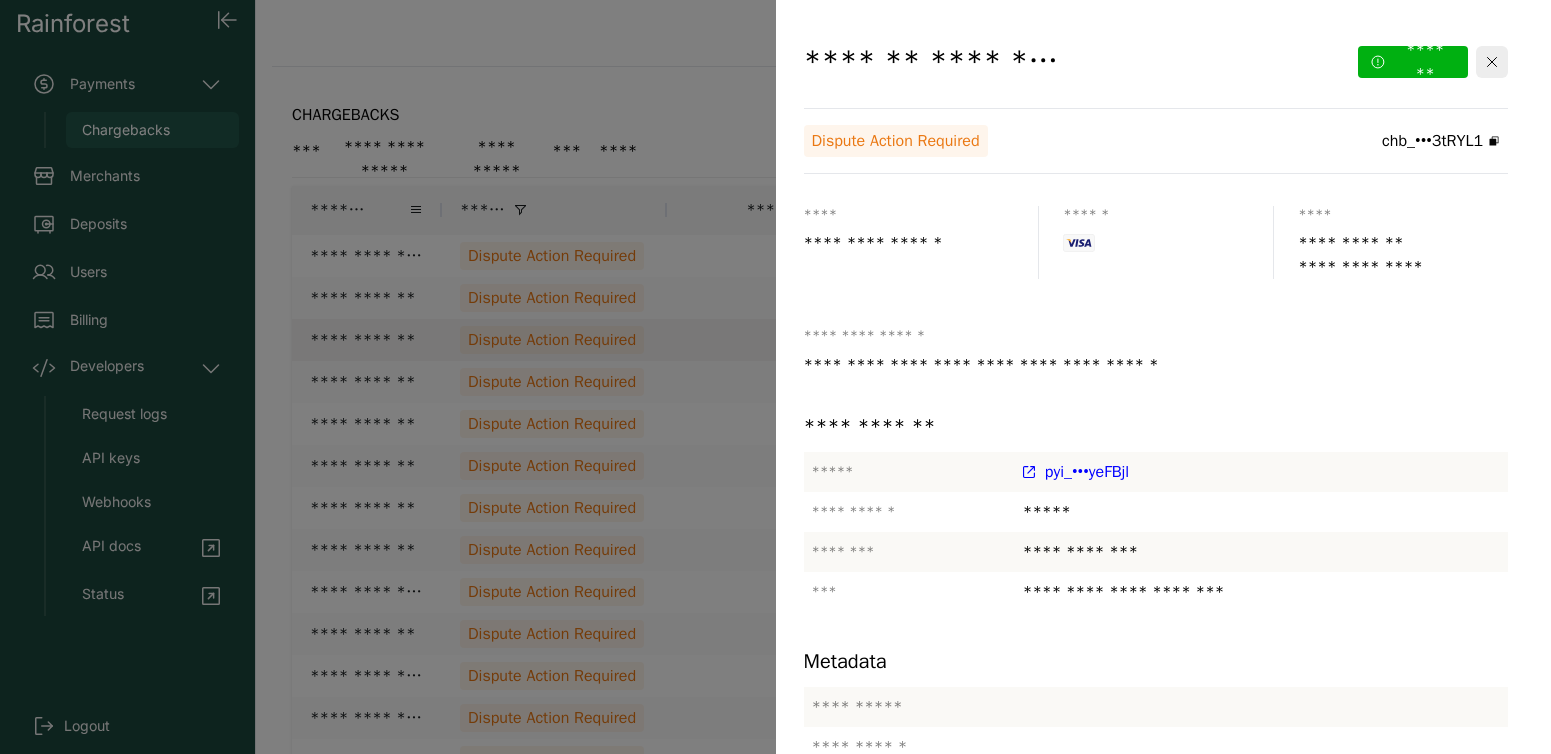 click 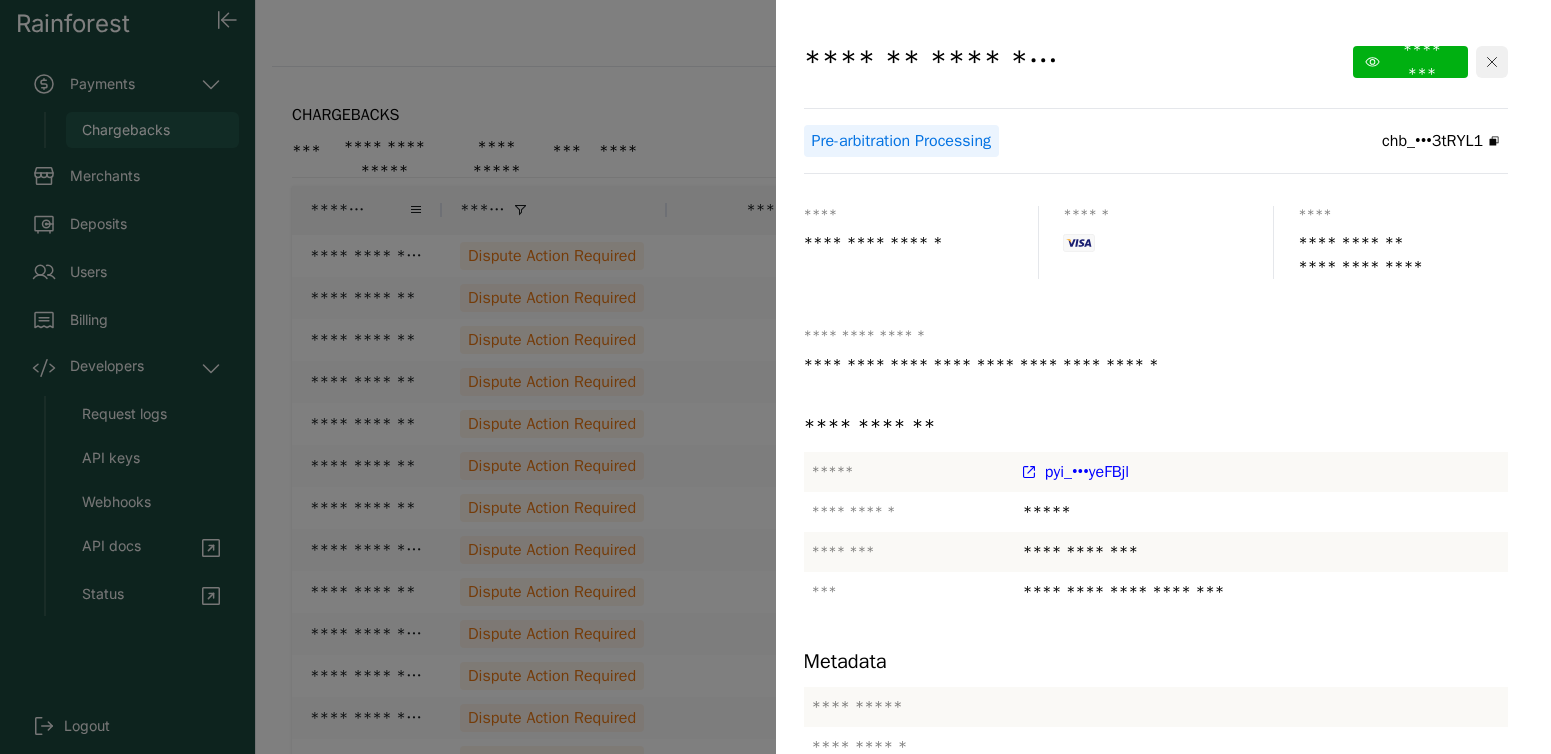 click 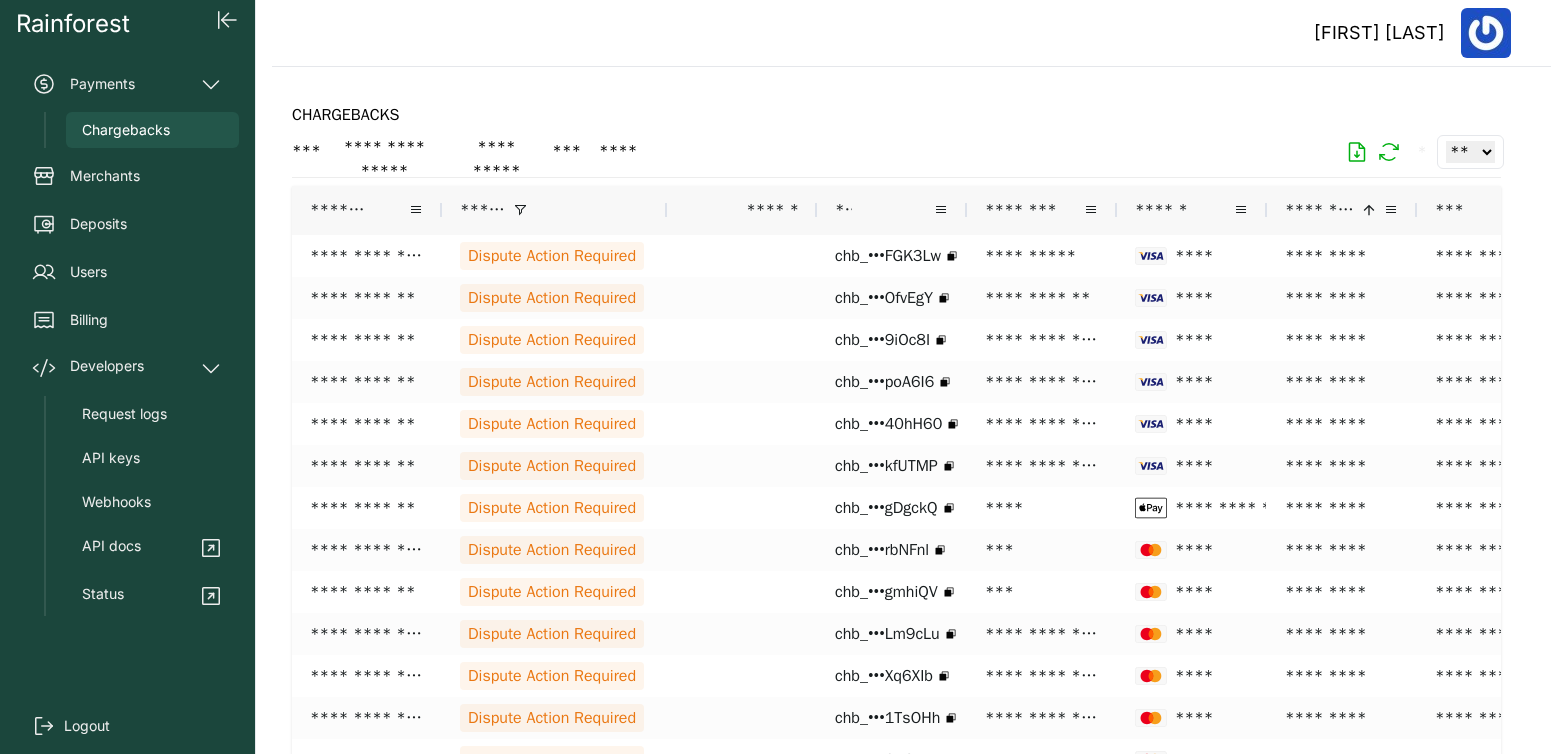 click on "Logout" at bounding box center (127, 726) 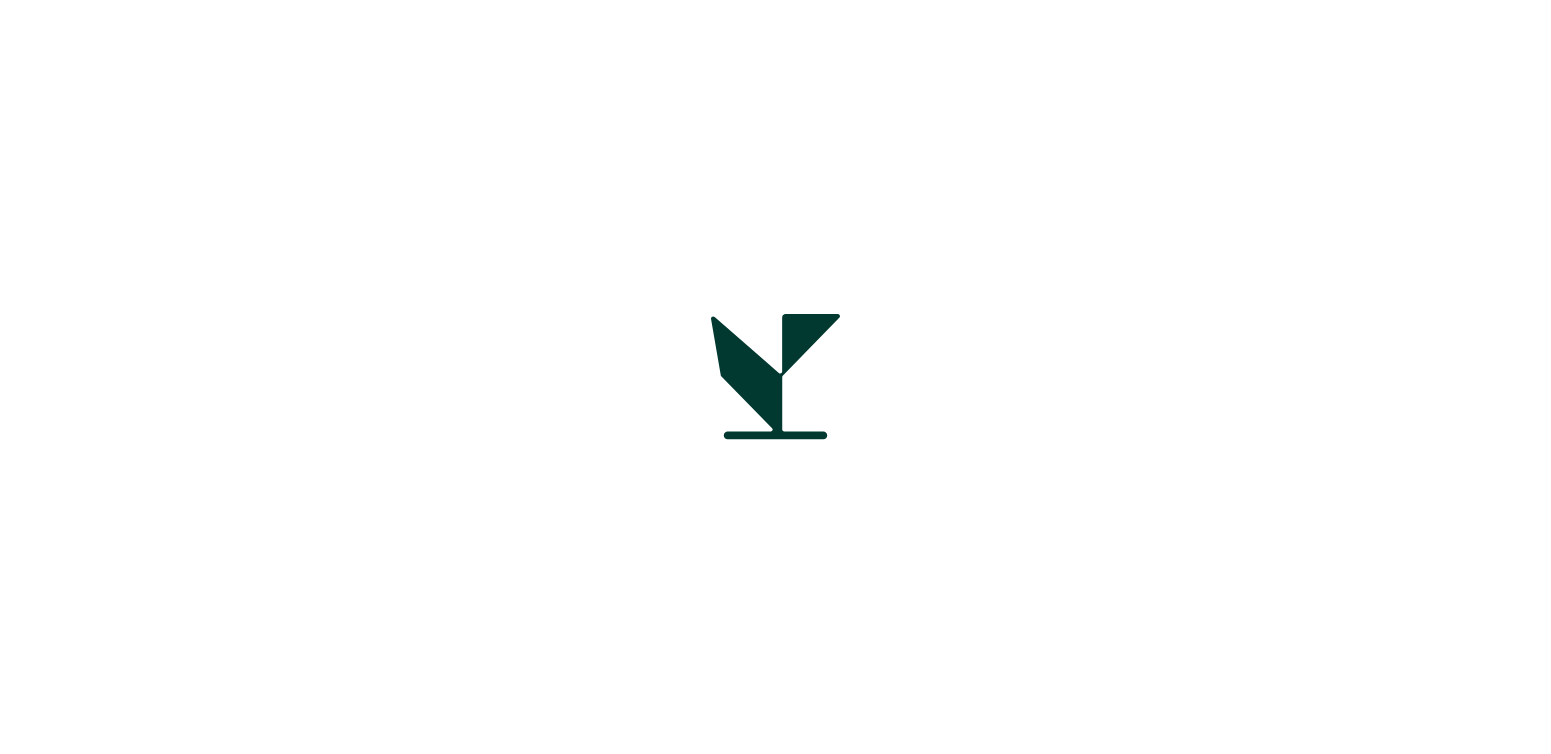 scroll, scrollTop: 0, scrollLeft: 0, axis: both 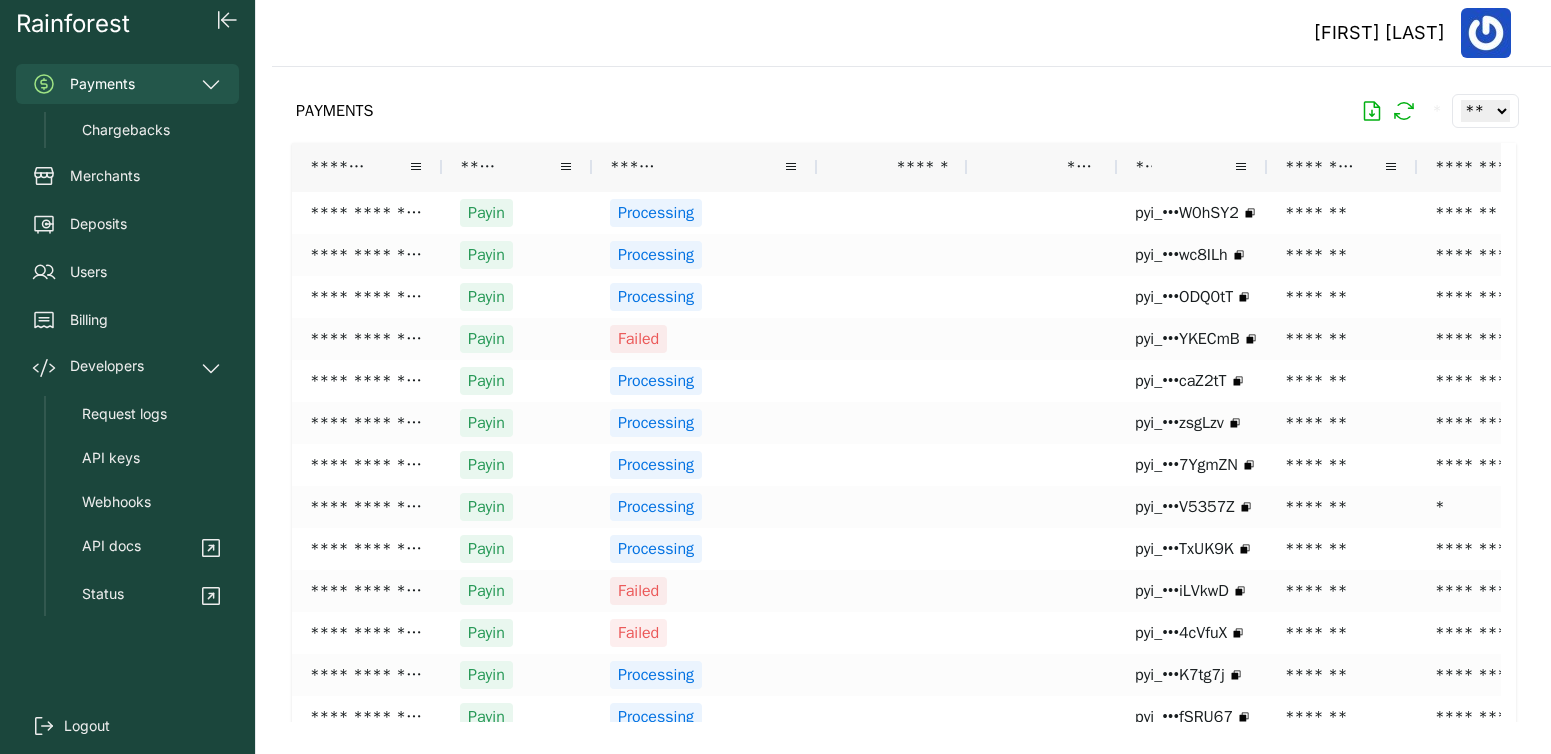 click on "Payments" at bounding box center [127, 84] 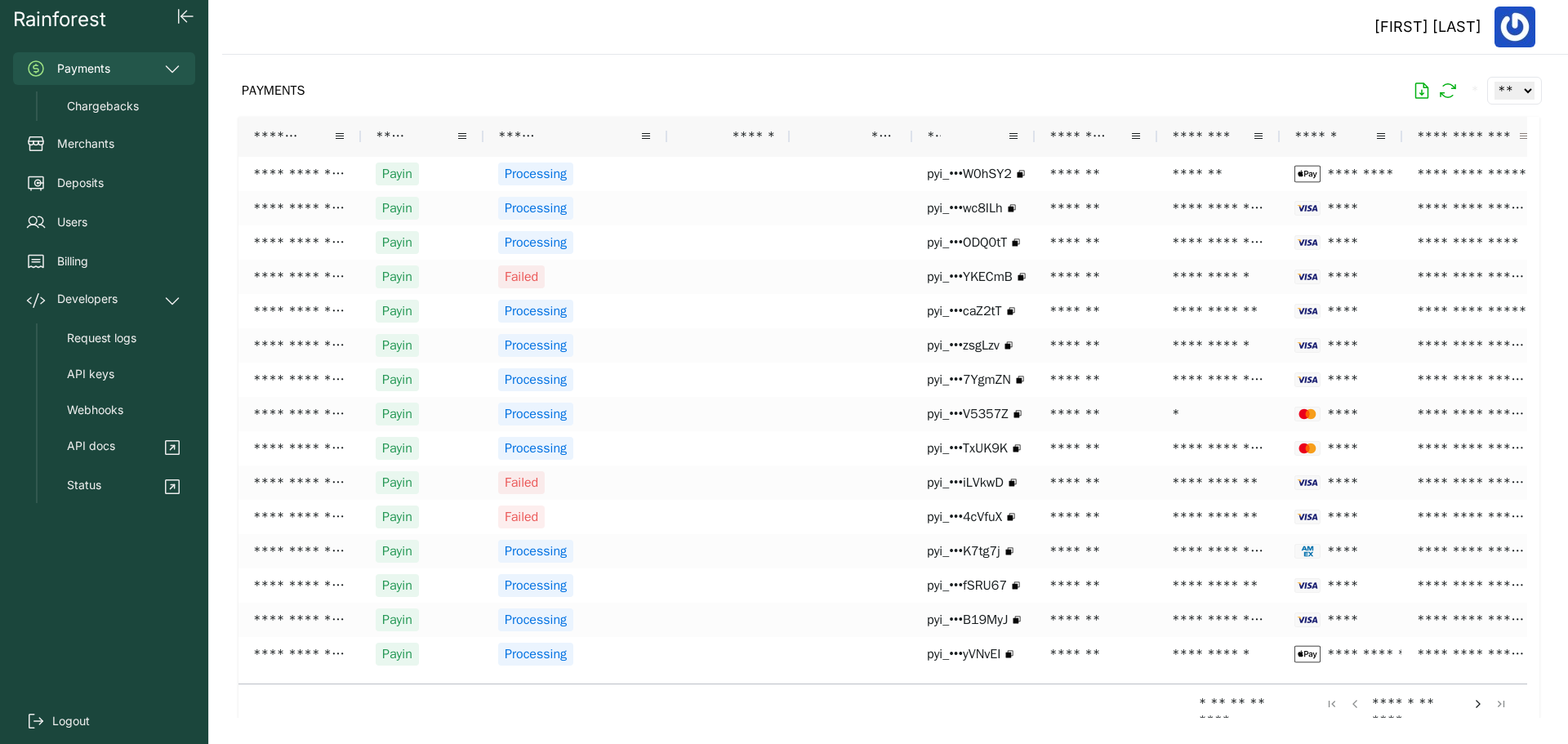click at bounding box center [1524, 136] 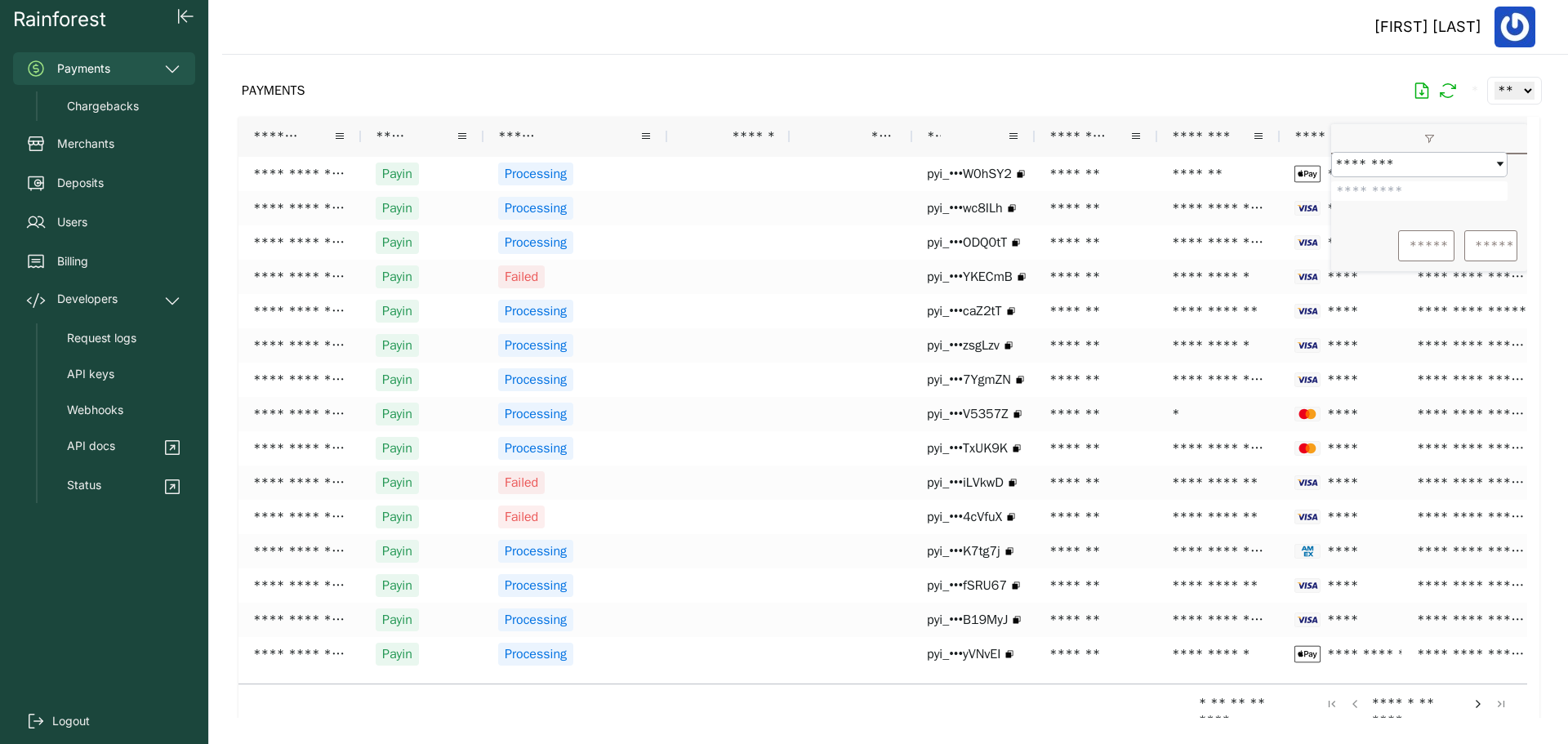 click at bounding box center [1419, 191] 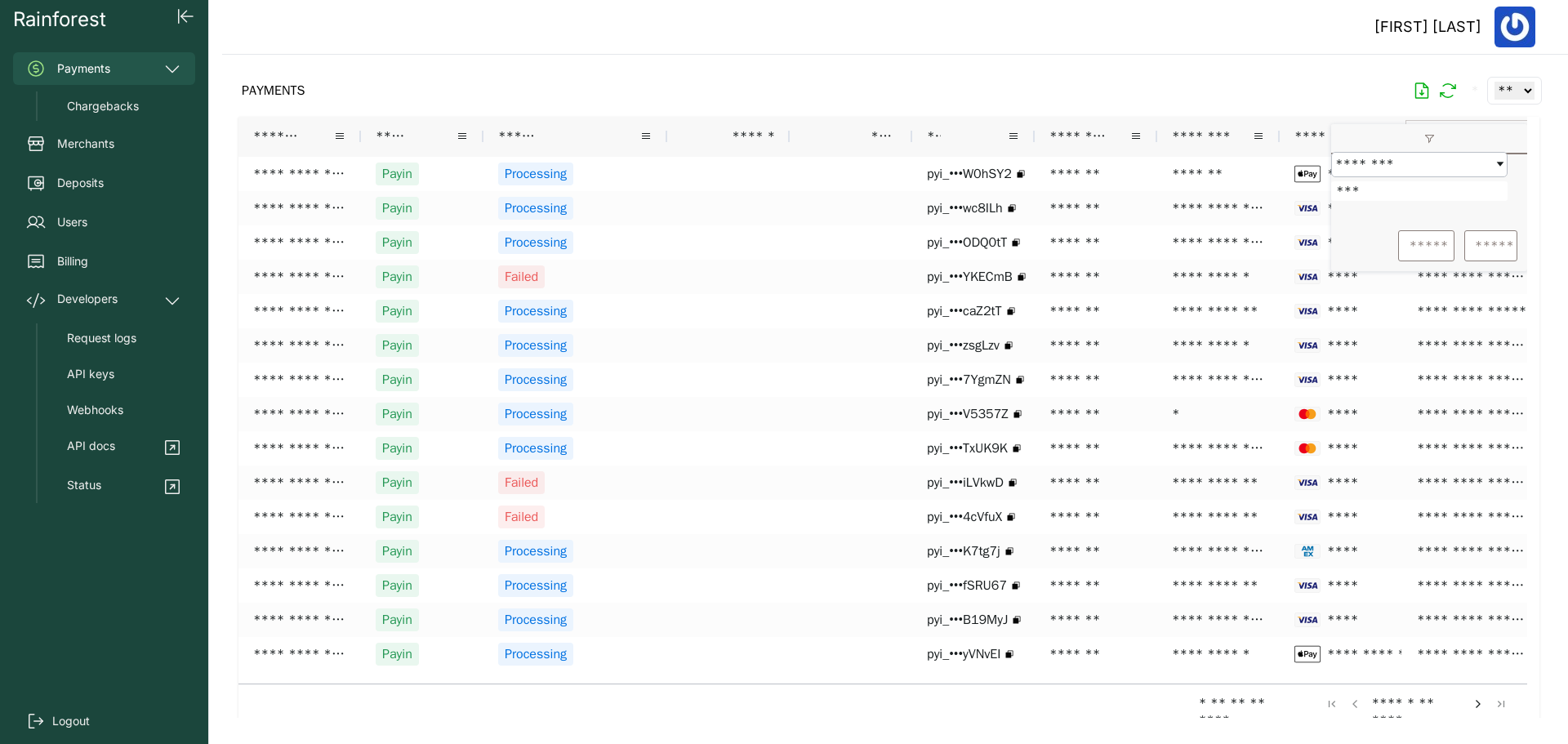 type on "***" 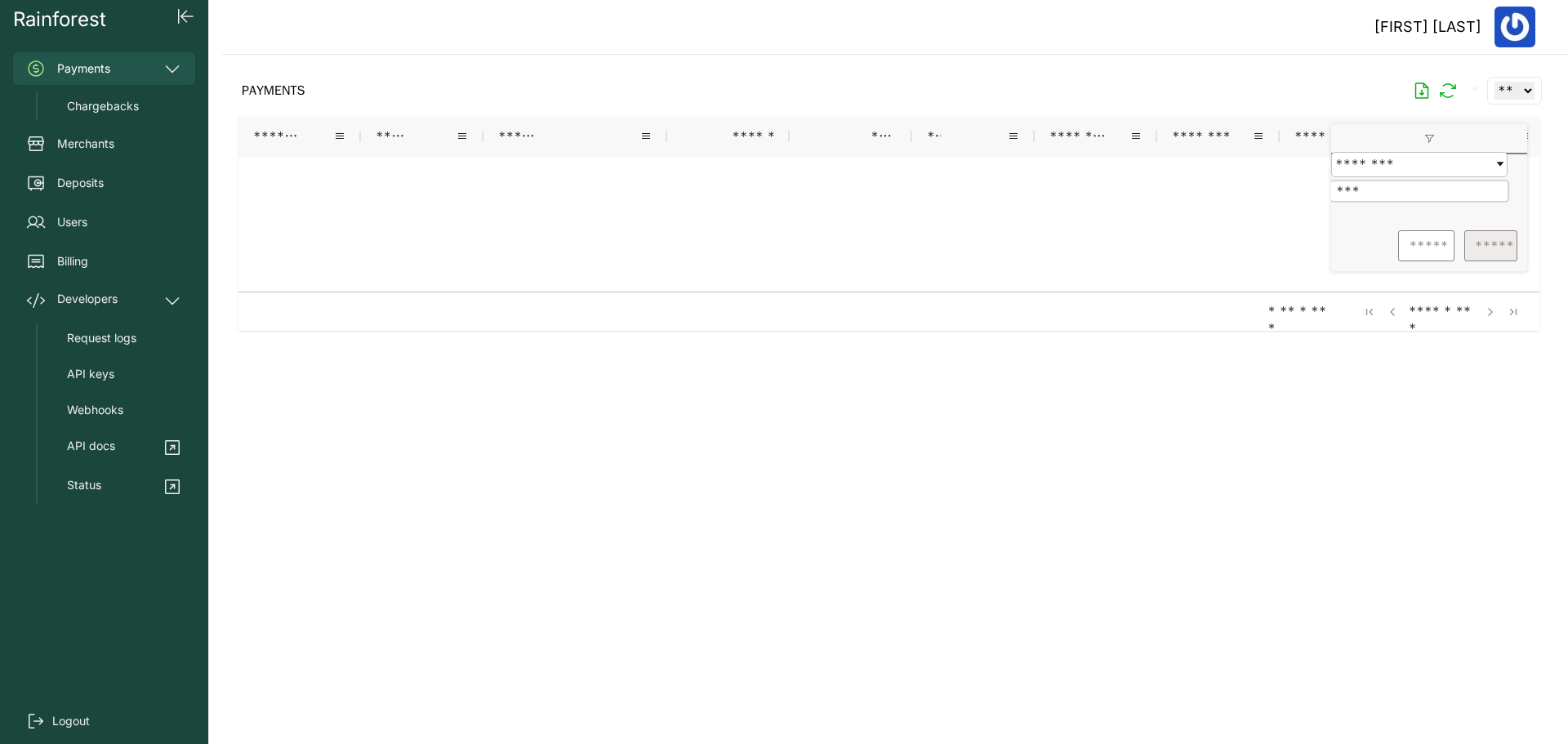 click on "*****" at bounding box center [1490, 246] 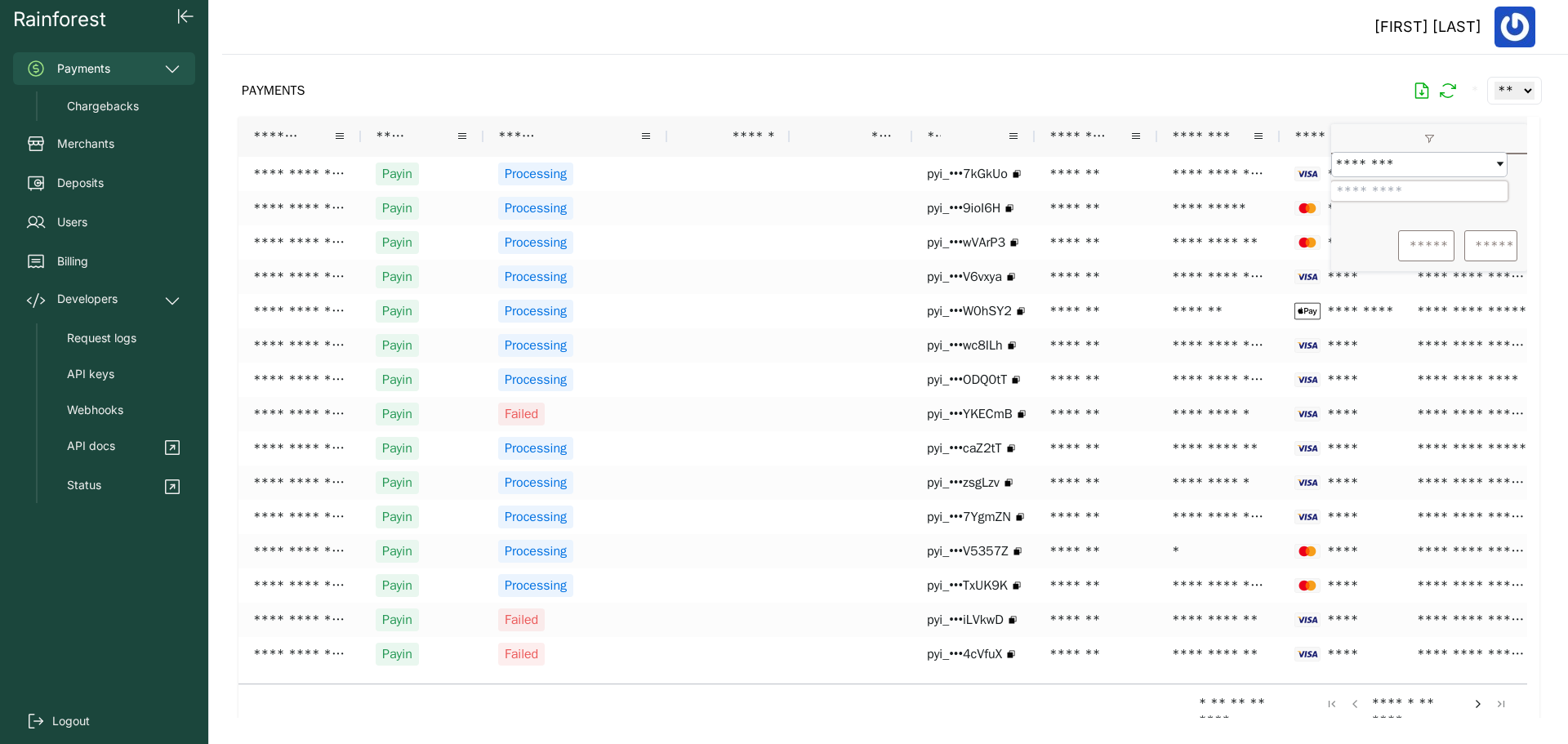 click at bounding box center [1419, 191] 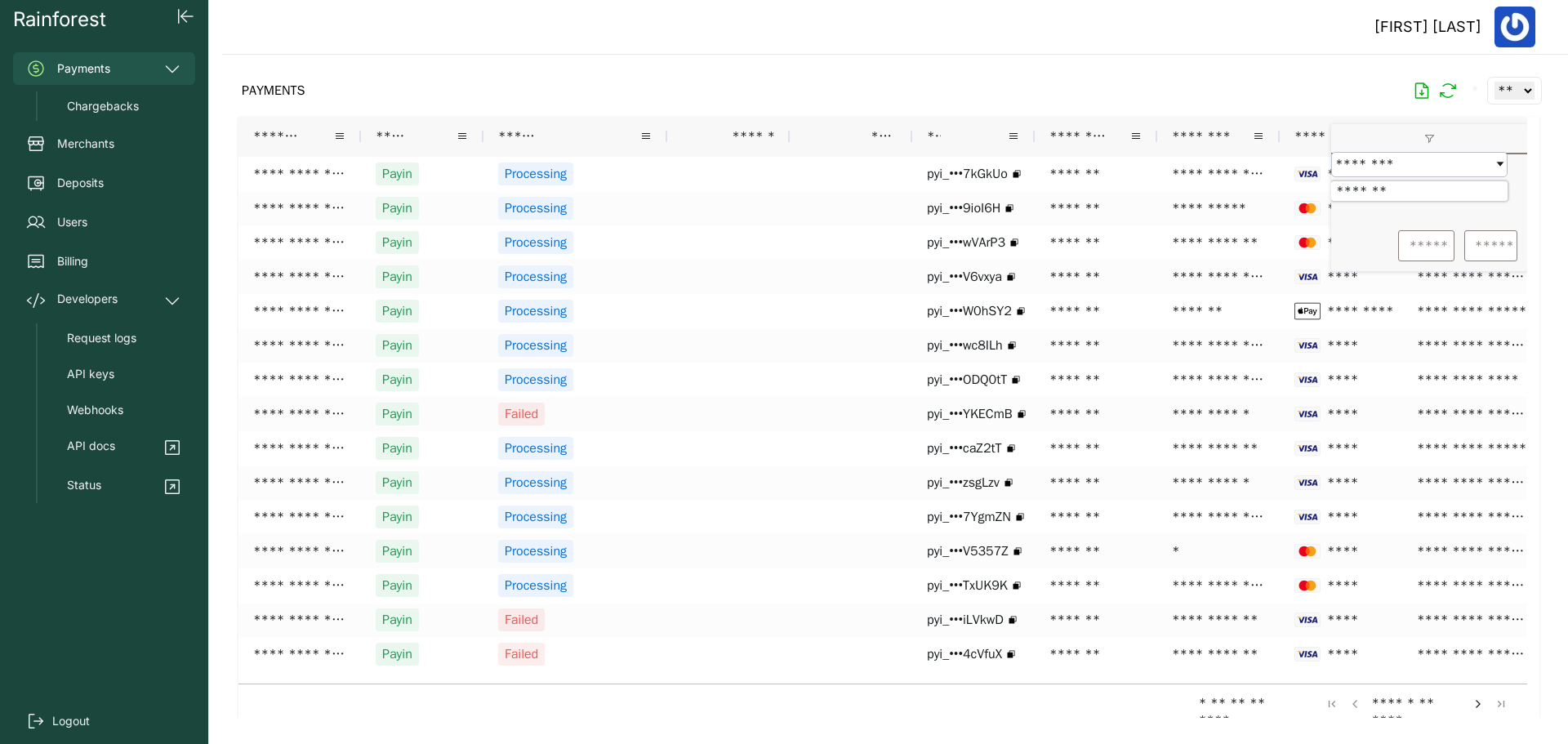 type on "*******" 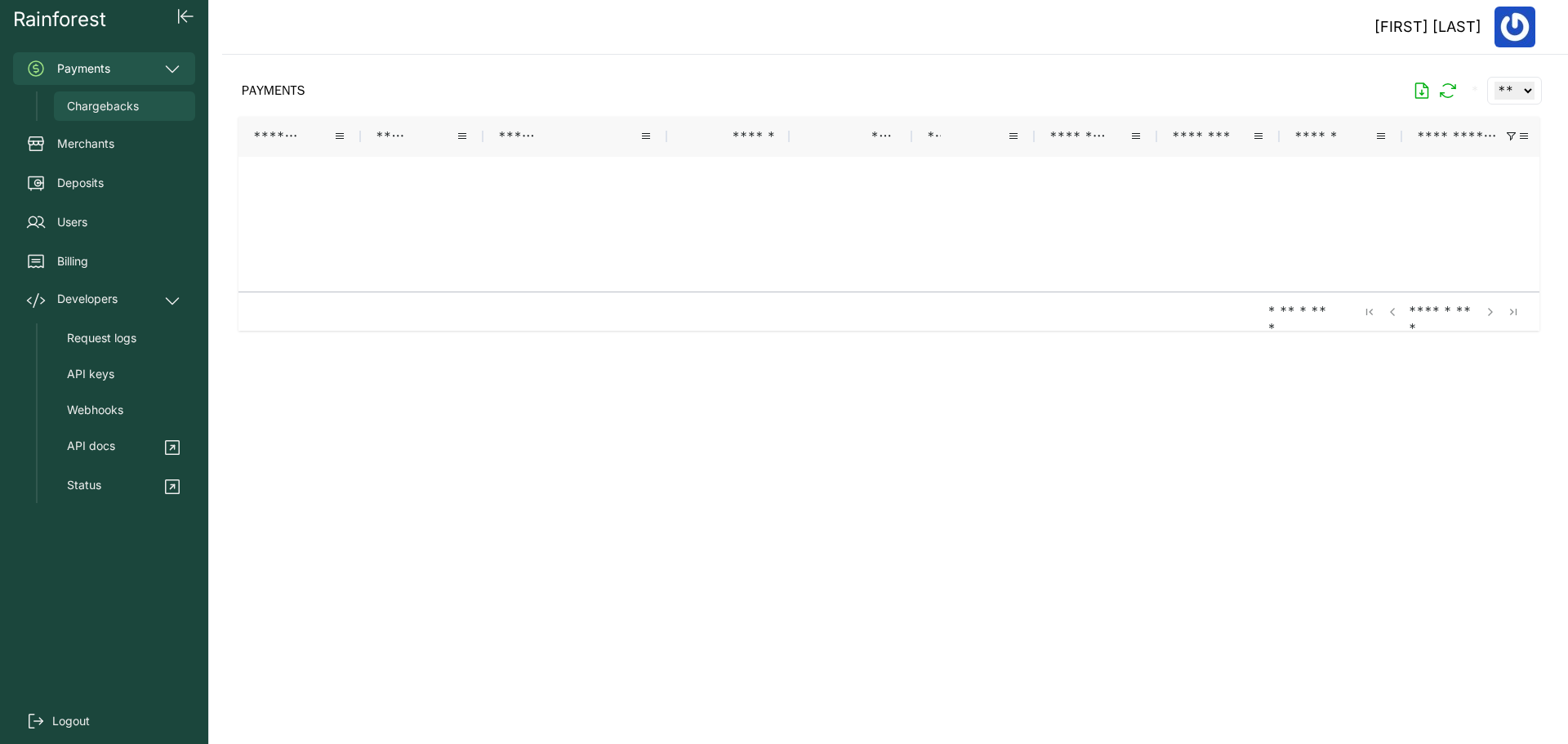 click on "Chargebacks" at bounding box center [103, 106] 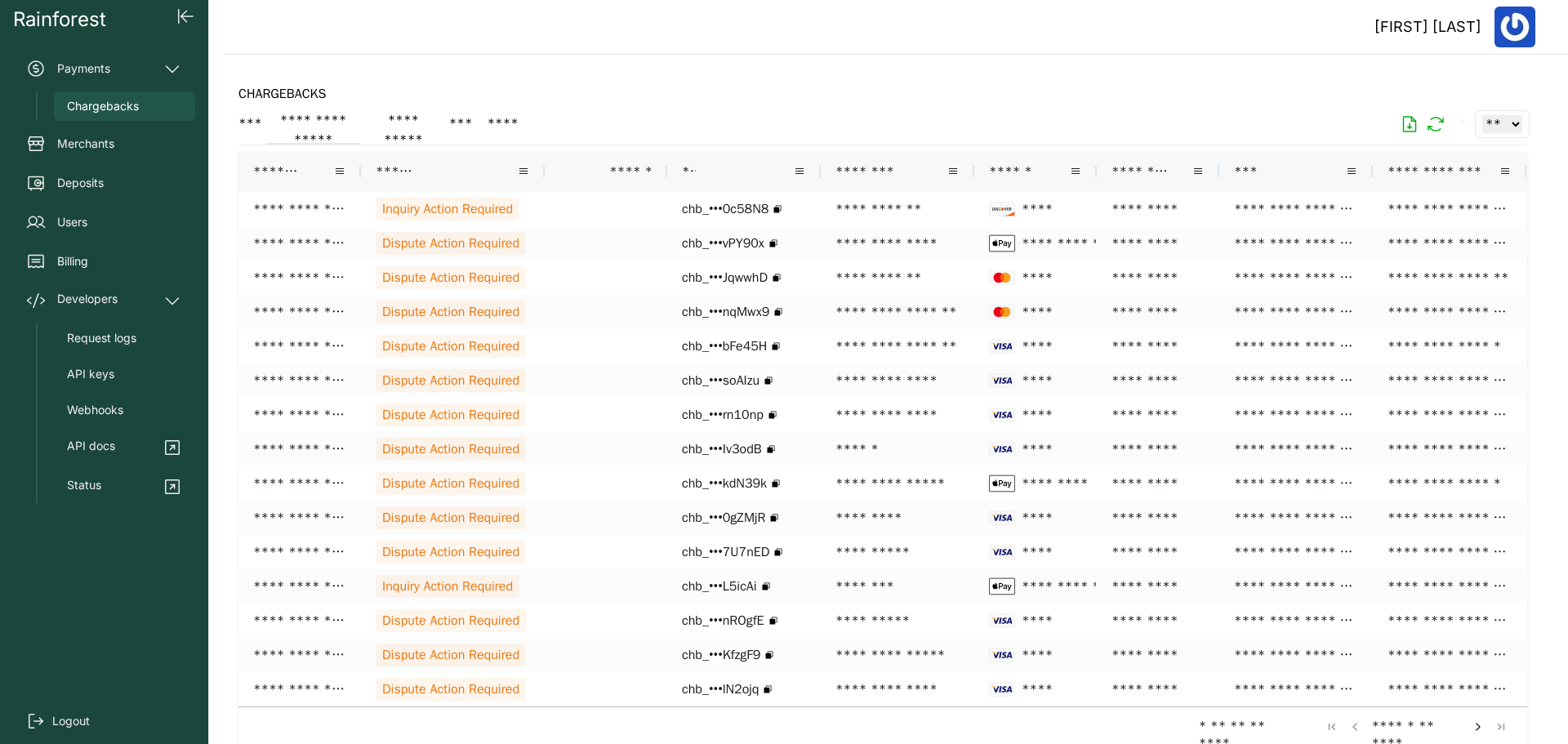 click on "**********" 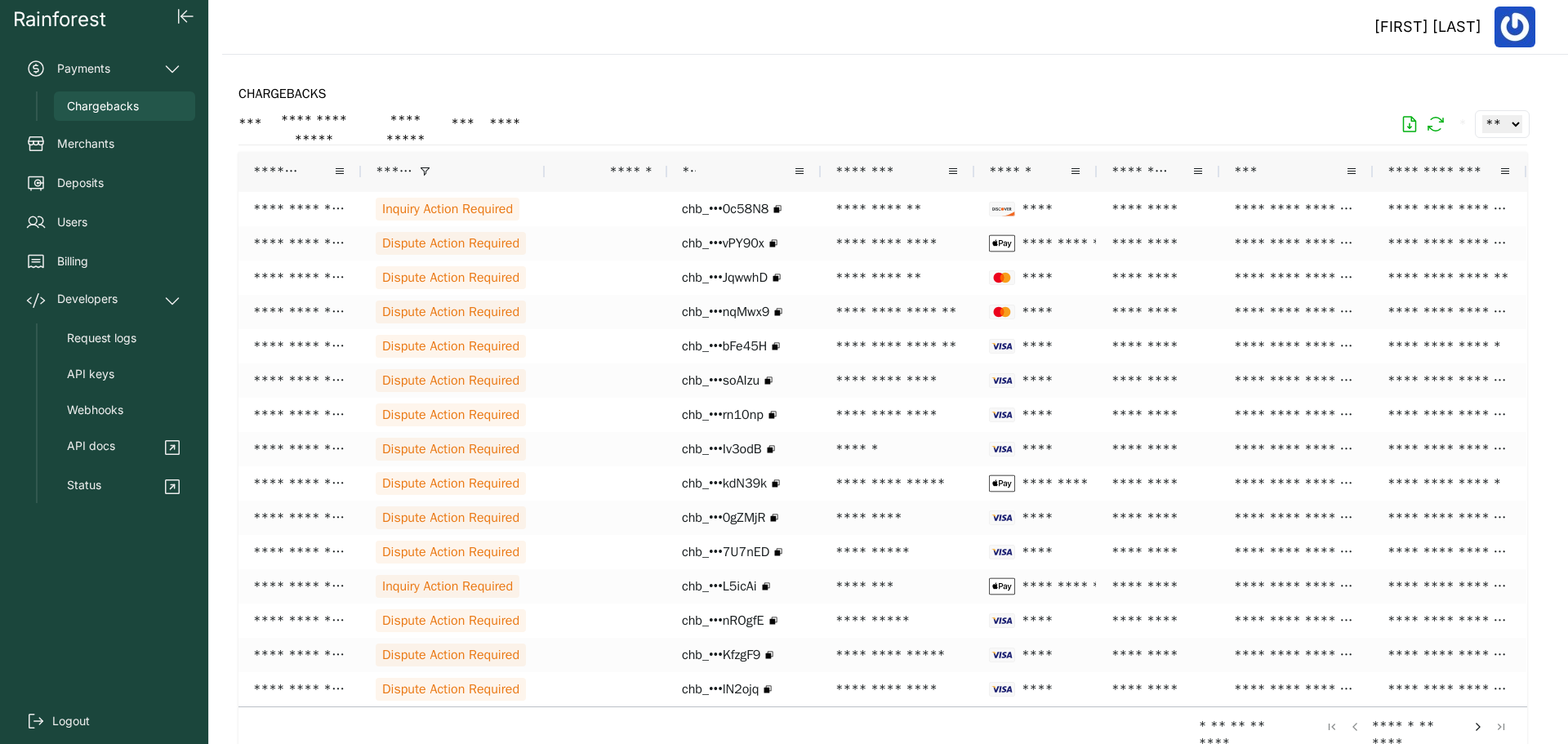 click on "********" at bounding box center (1140, 172) 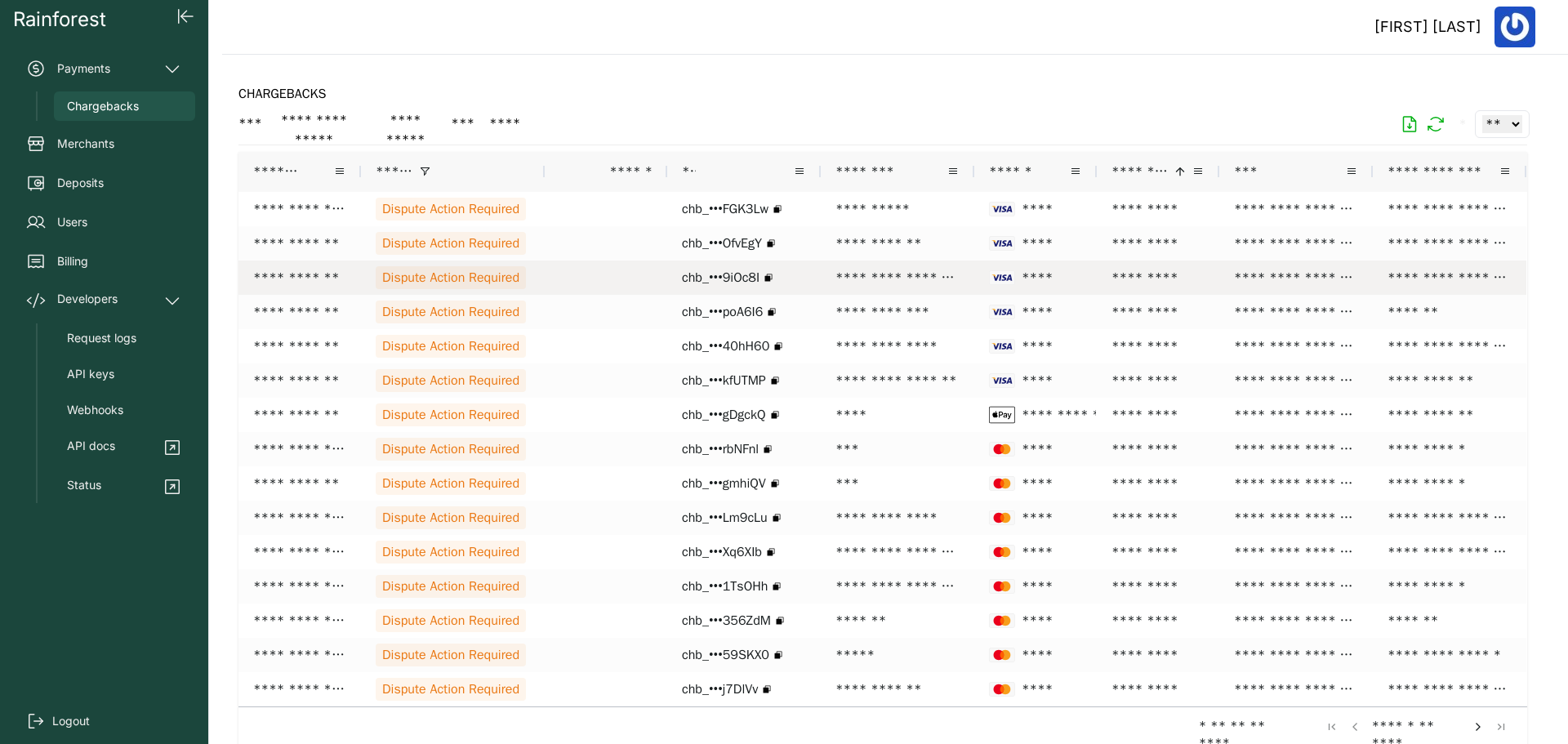 click on "Dispute Action Required" at bounding box center (451, 278) 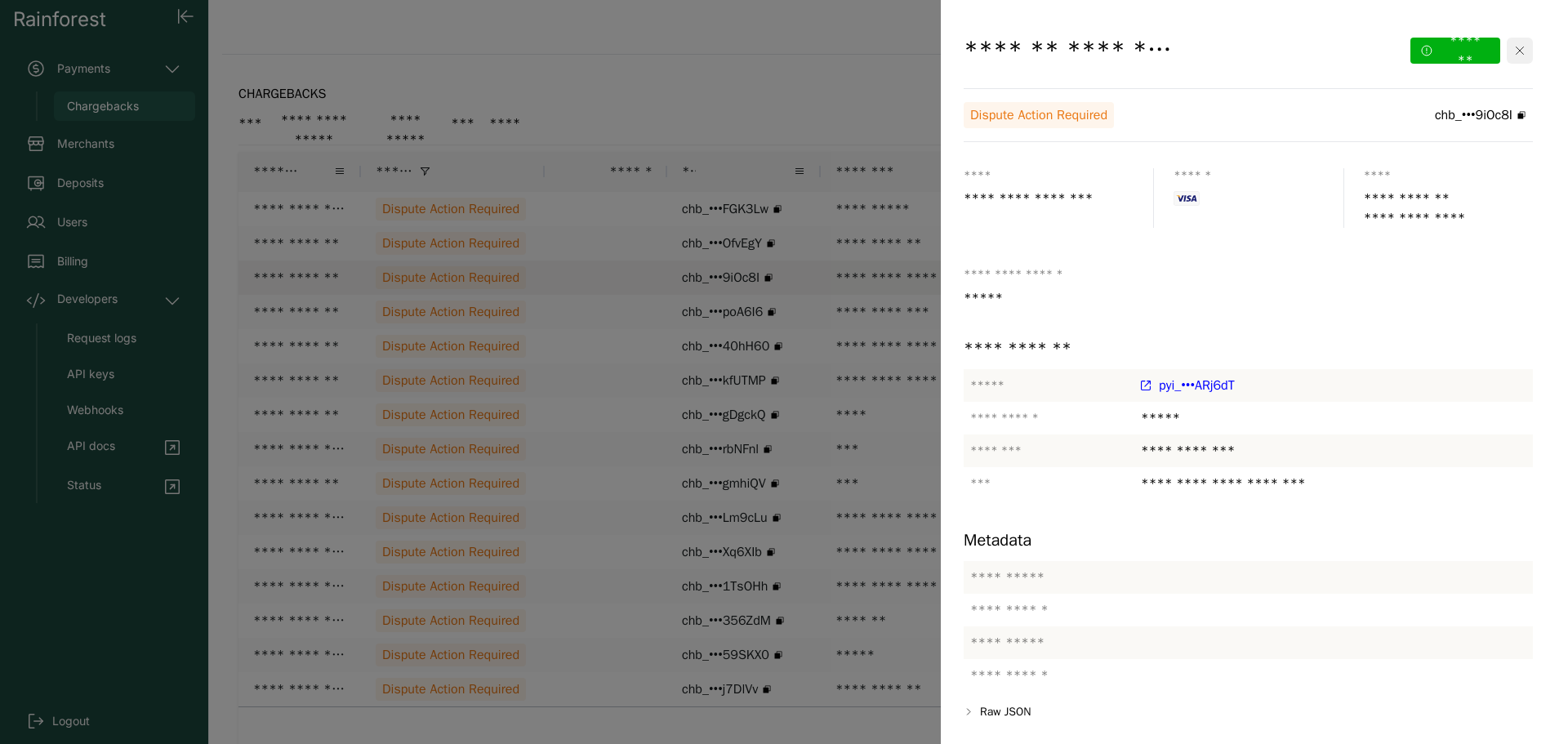 click 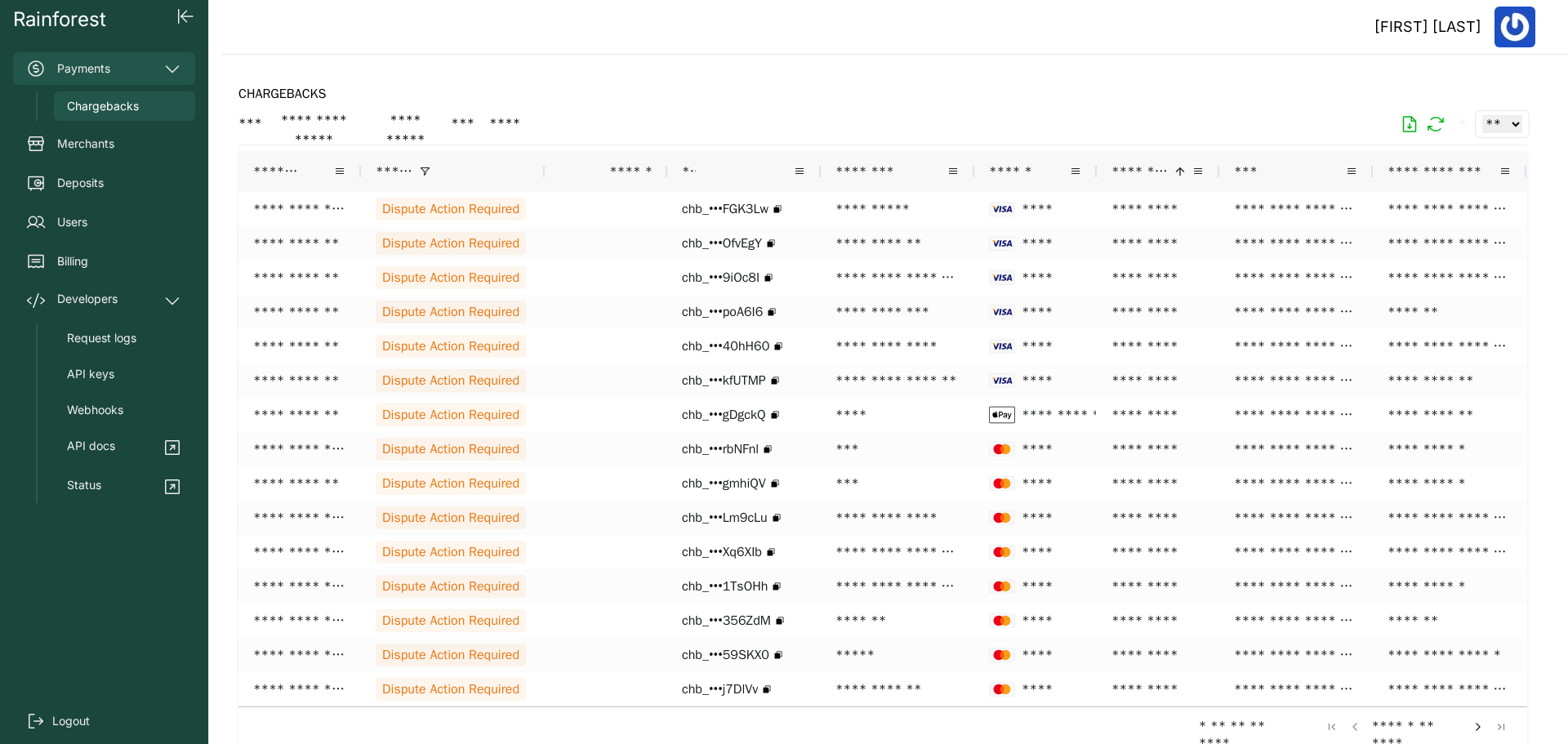 click on "Payments" at bounding box center [104, 69] 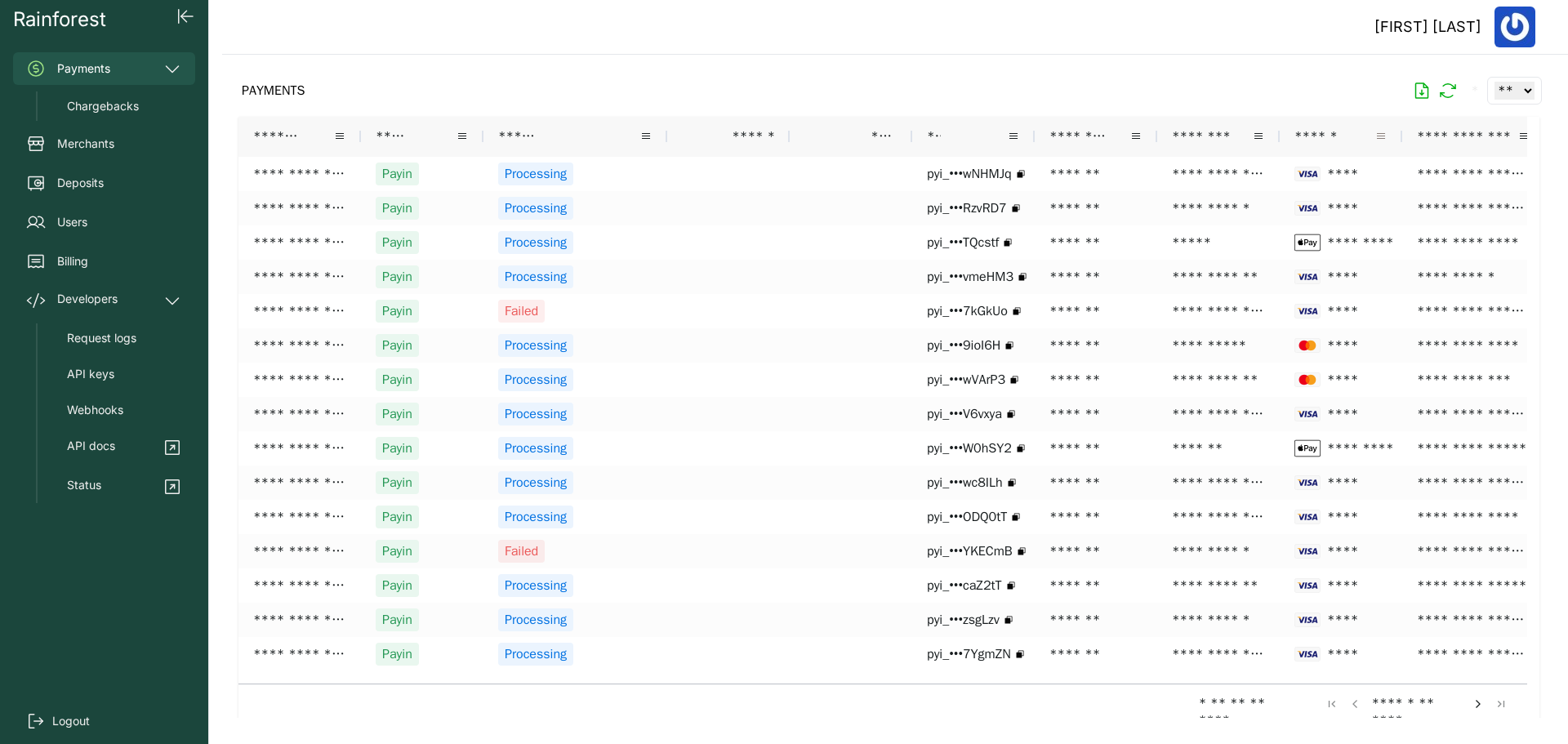 click at bounding box center [1381, 136] 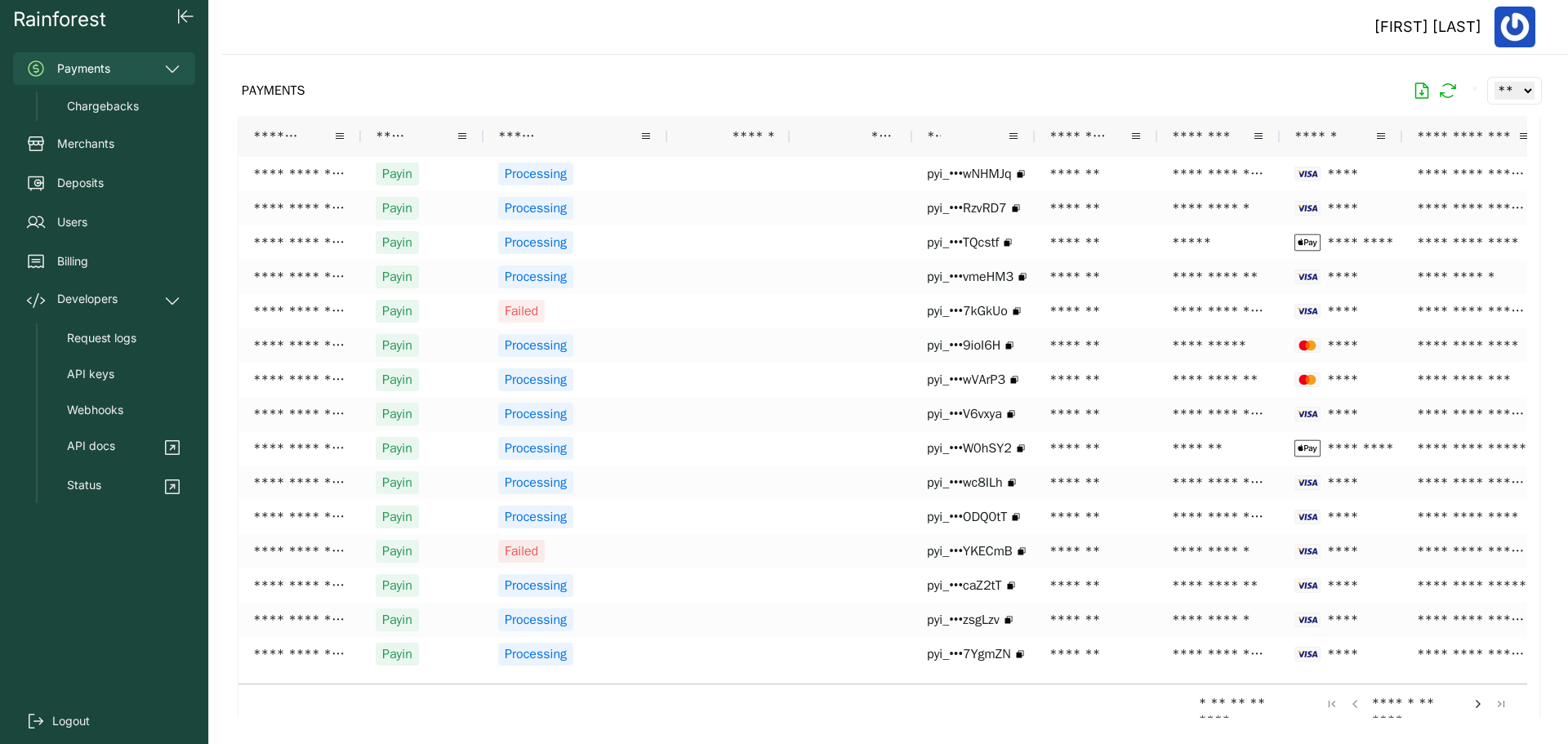 click on "PAYMENTS * ** ** ** ***" at bounding box center [889, 91] 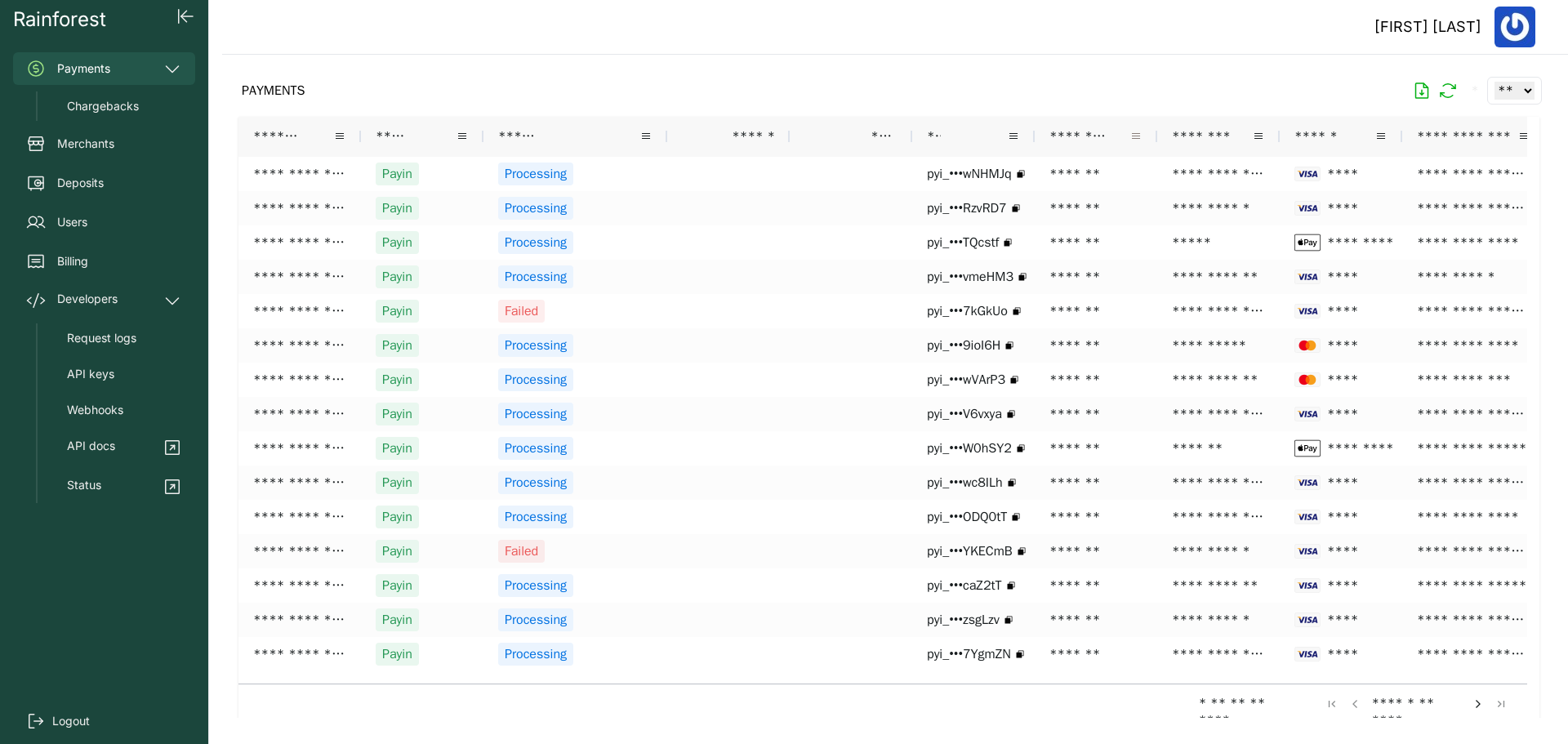 click at bounding box center (1136, 136) 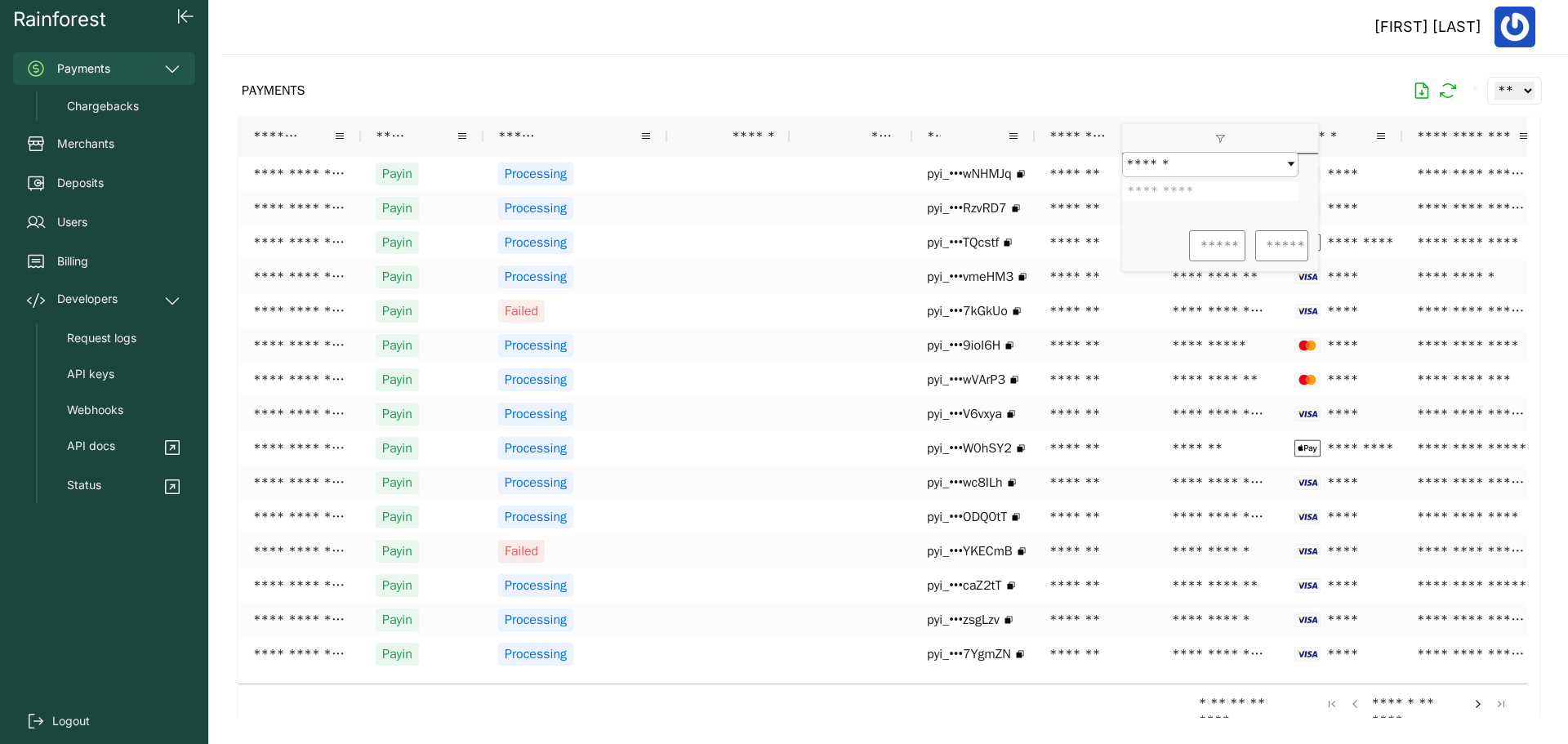 click at bounding box center [1210, 191] 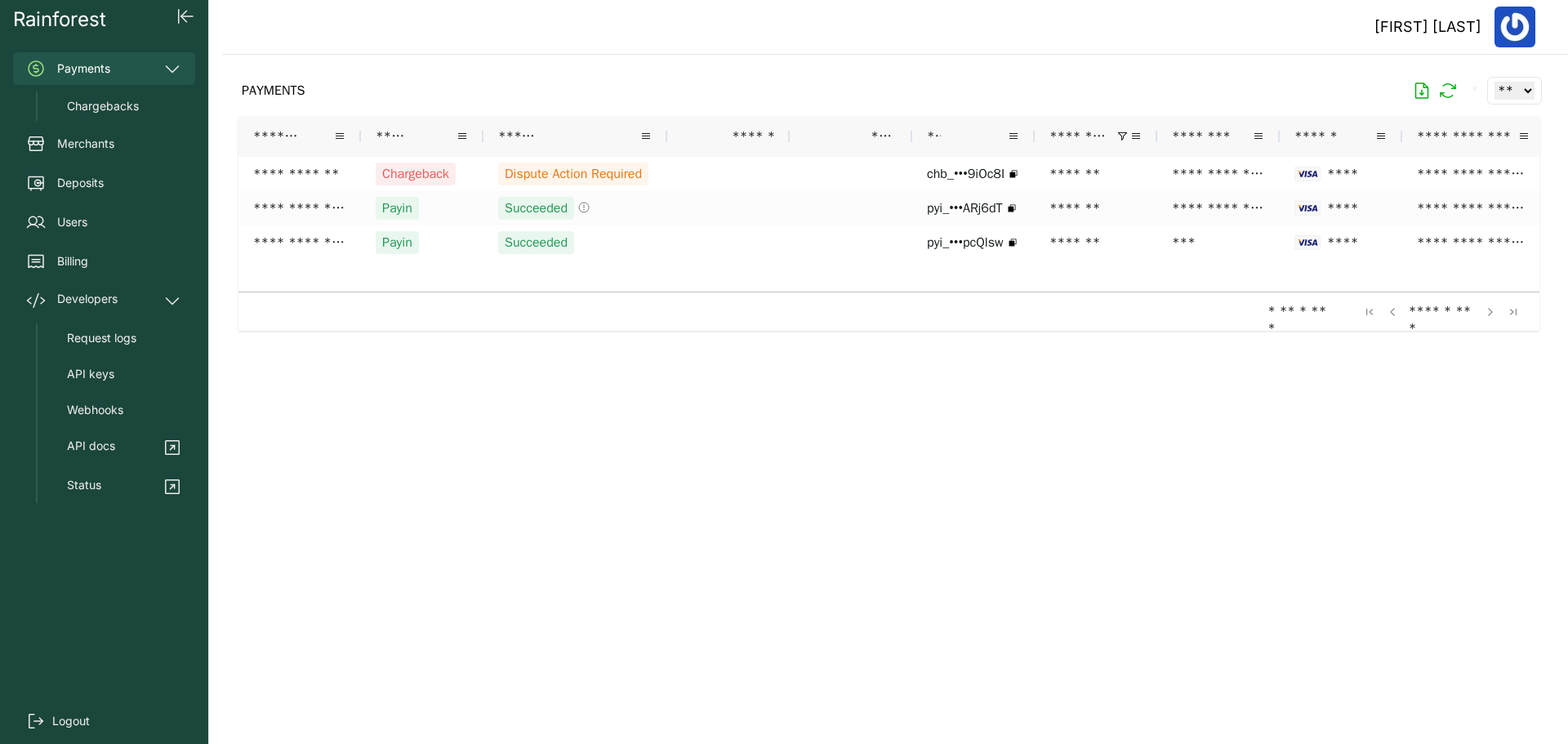 click at bounding box center (889, 386) 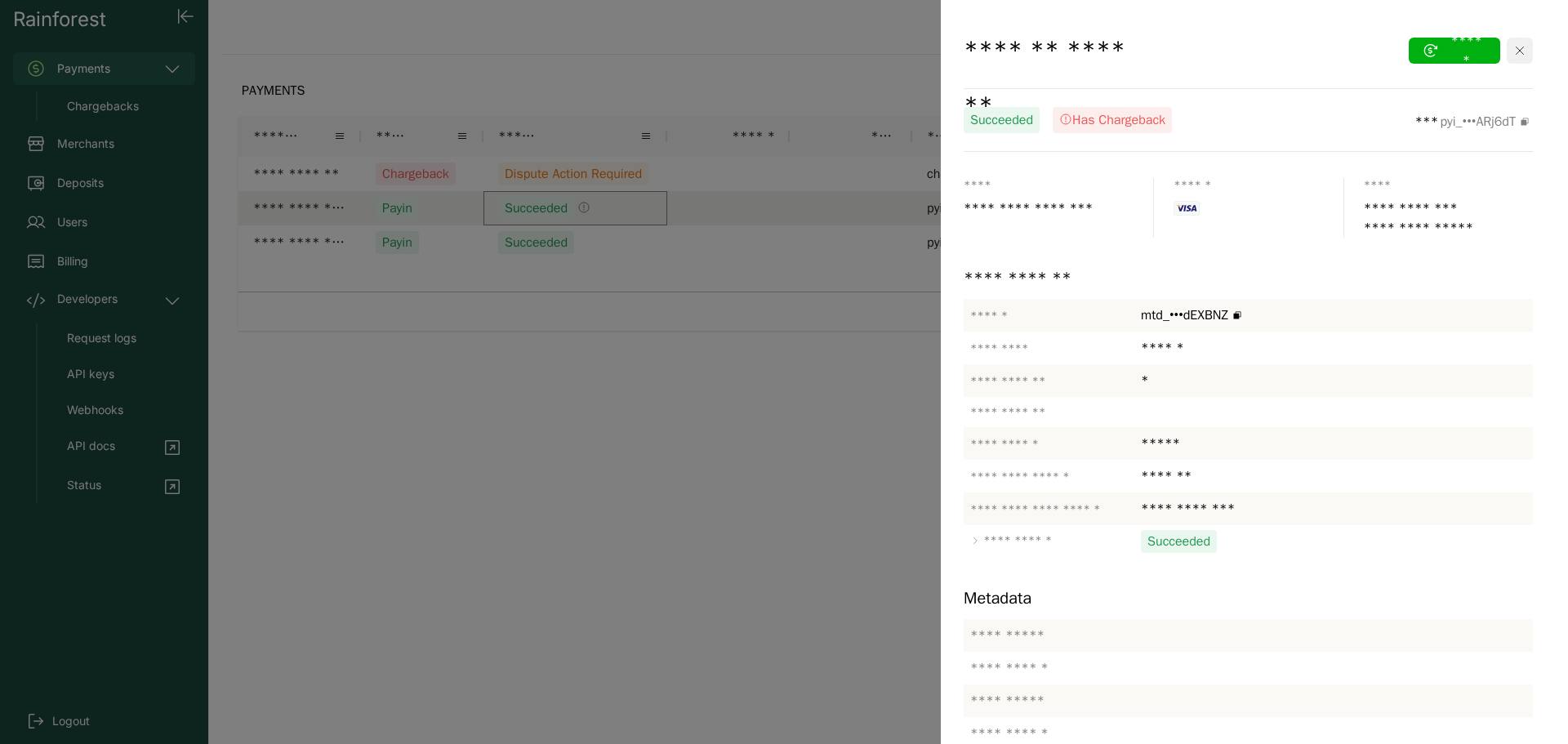 click 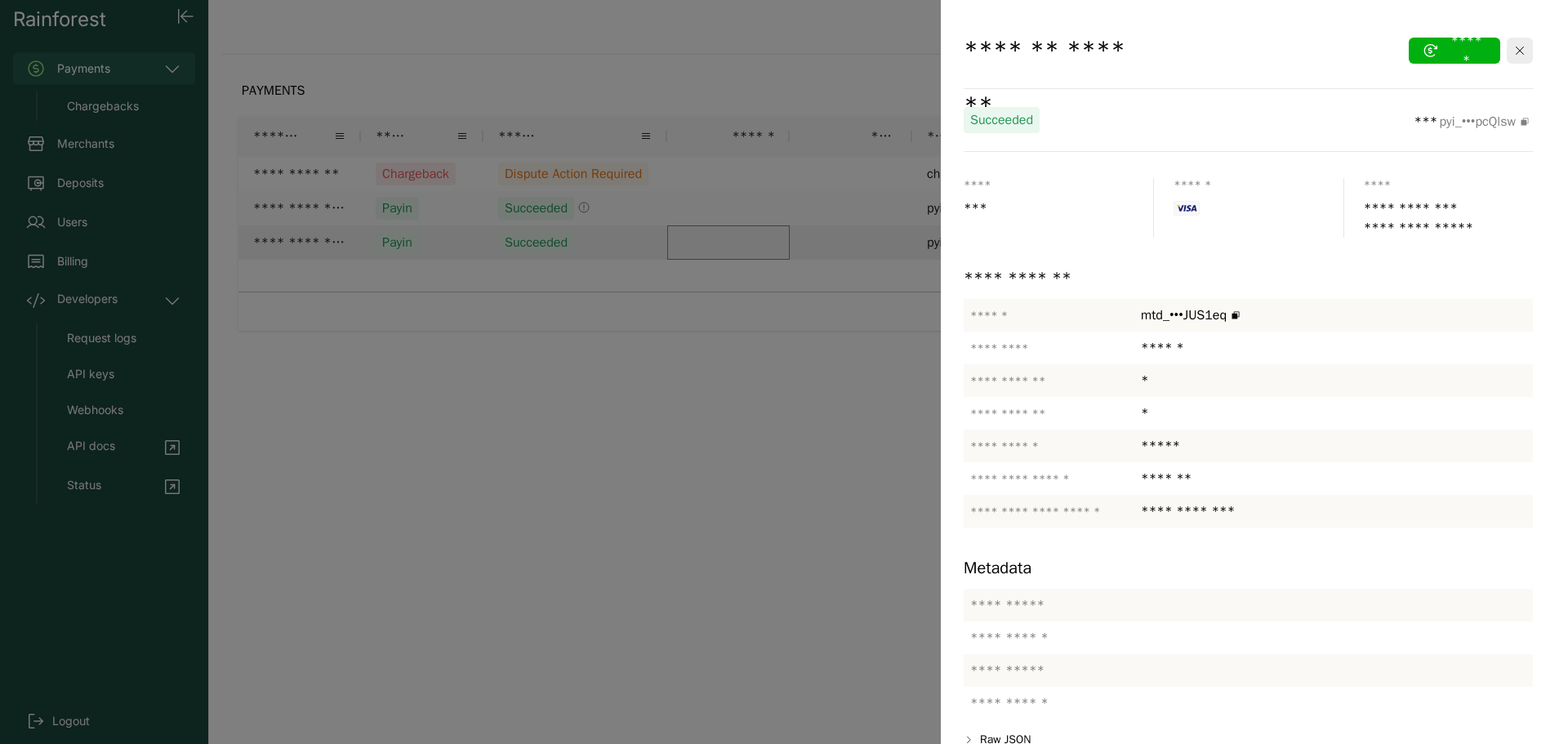 scroll, scrollTop: 38, scrollLeft: 0, axis: vertical 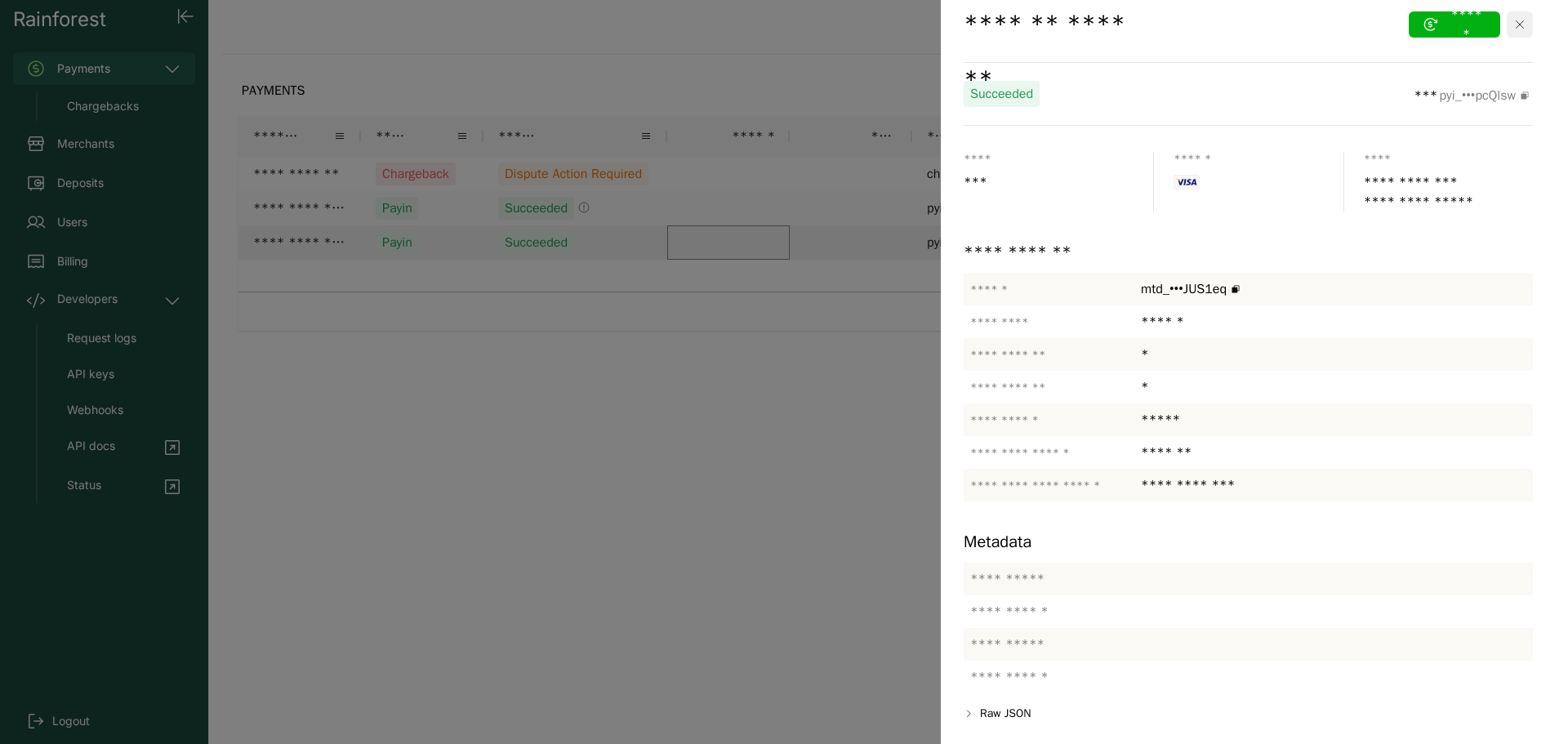 click 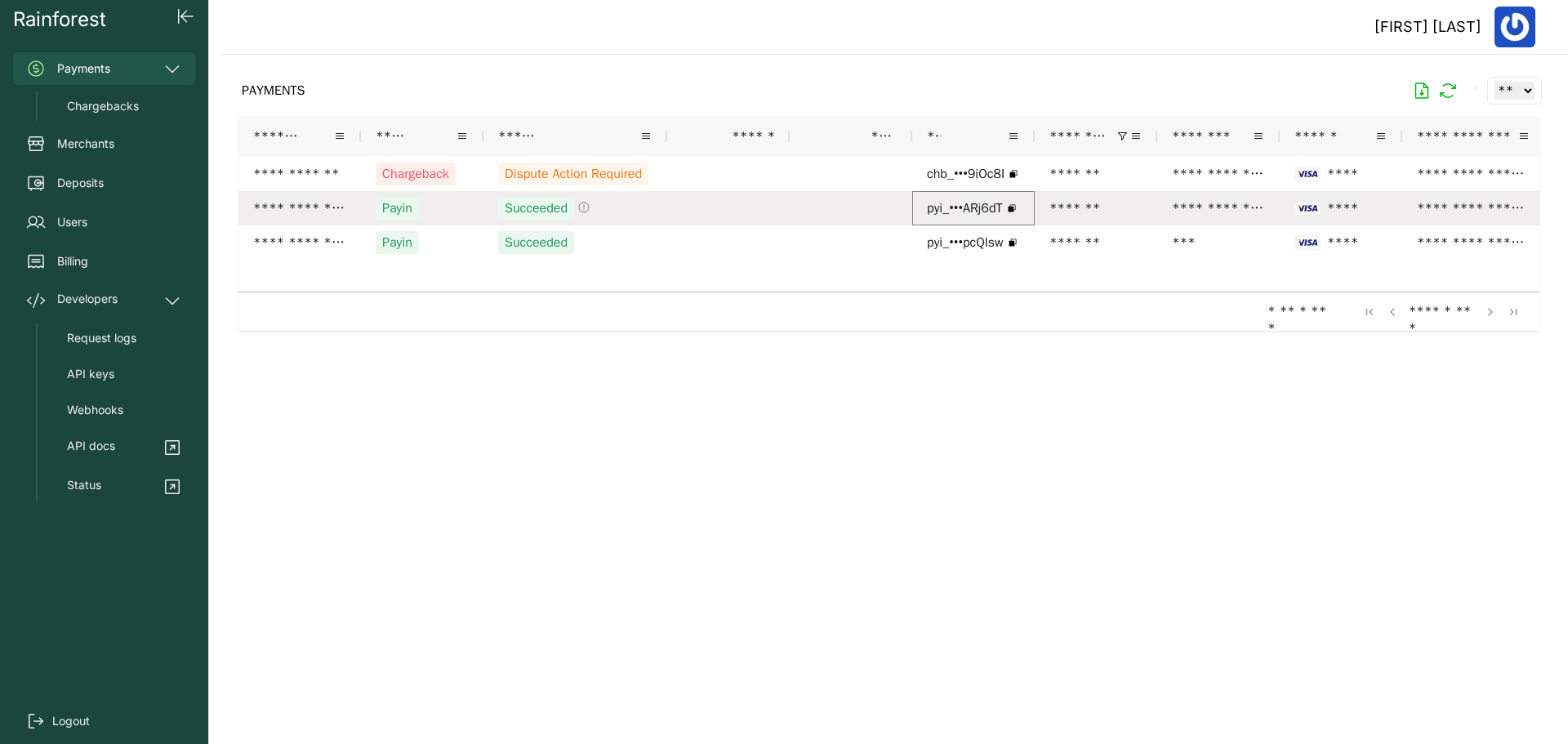 click on "pyi_•••ARj6dT" at bounding box center (964, 208) 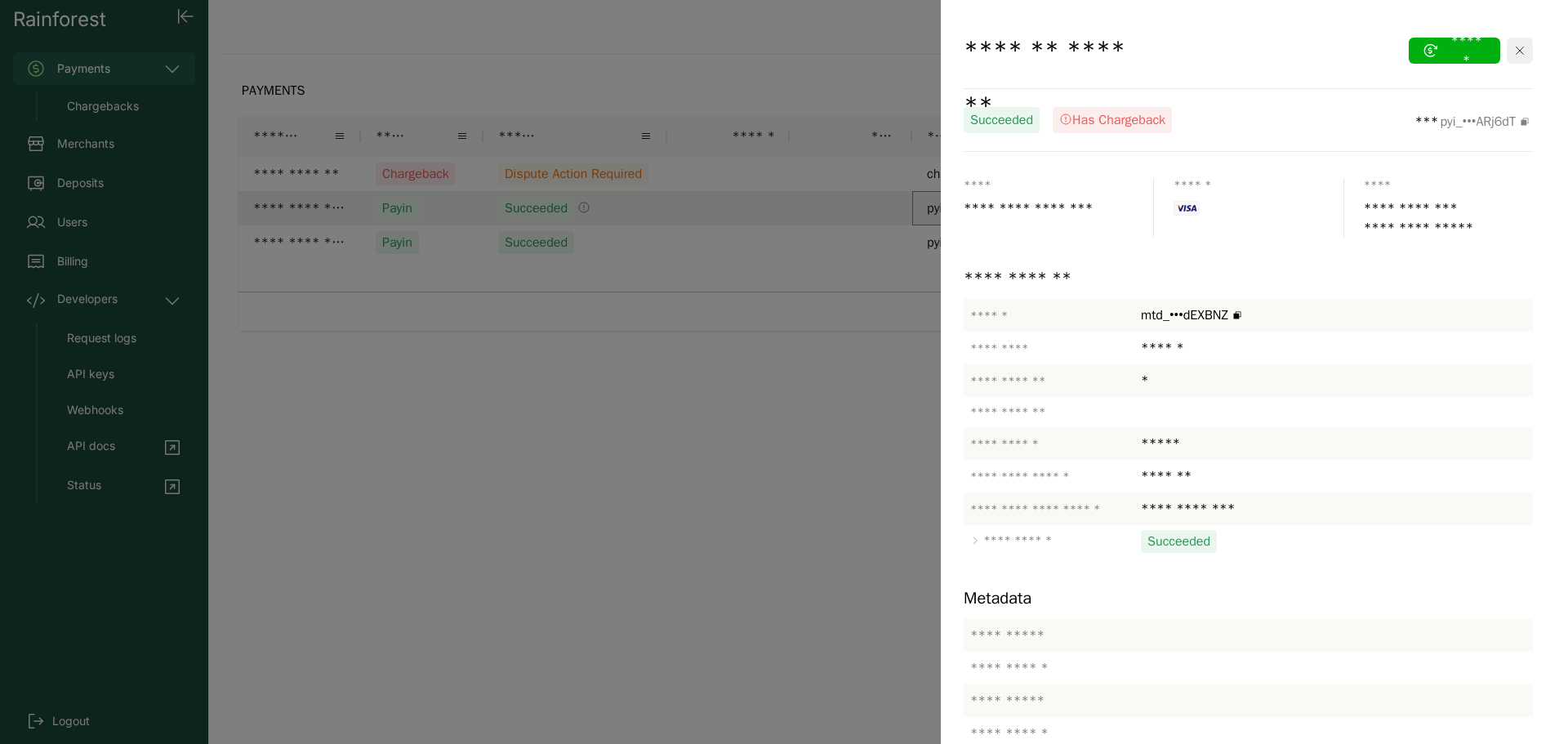 click 